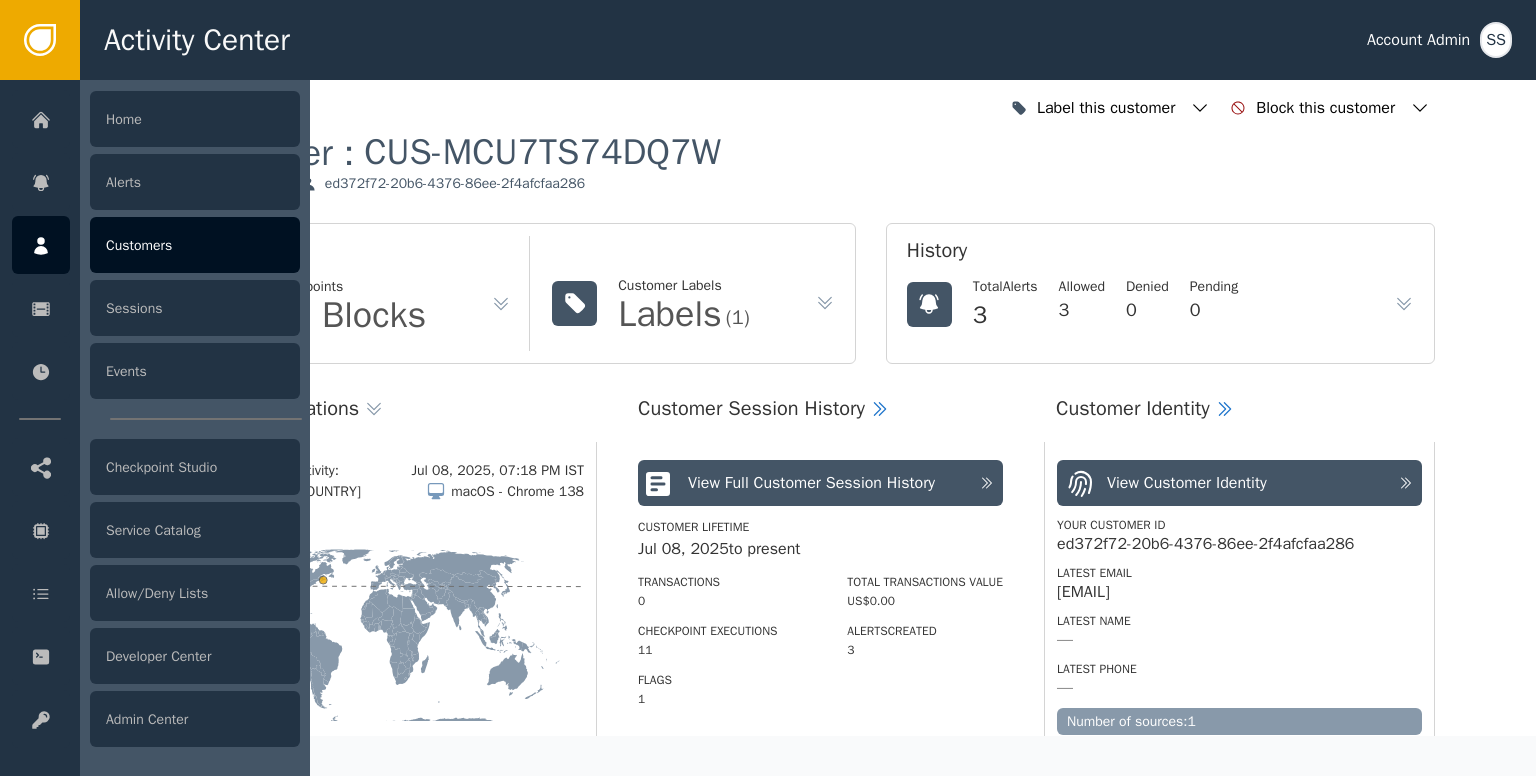 scroll, scrollTop: 0, scrollLeft: 0, axis: both 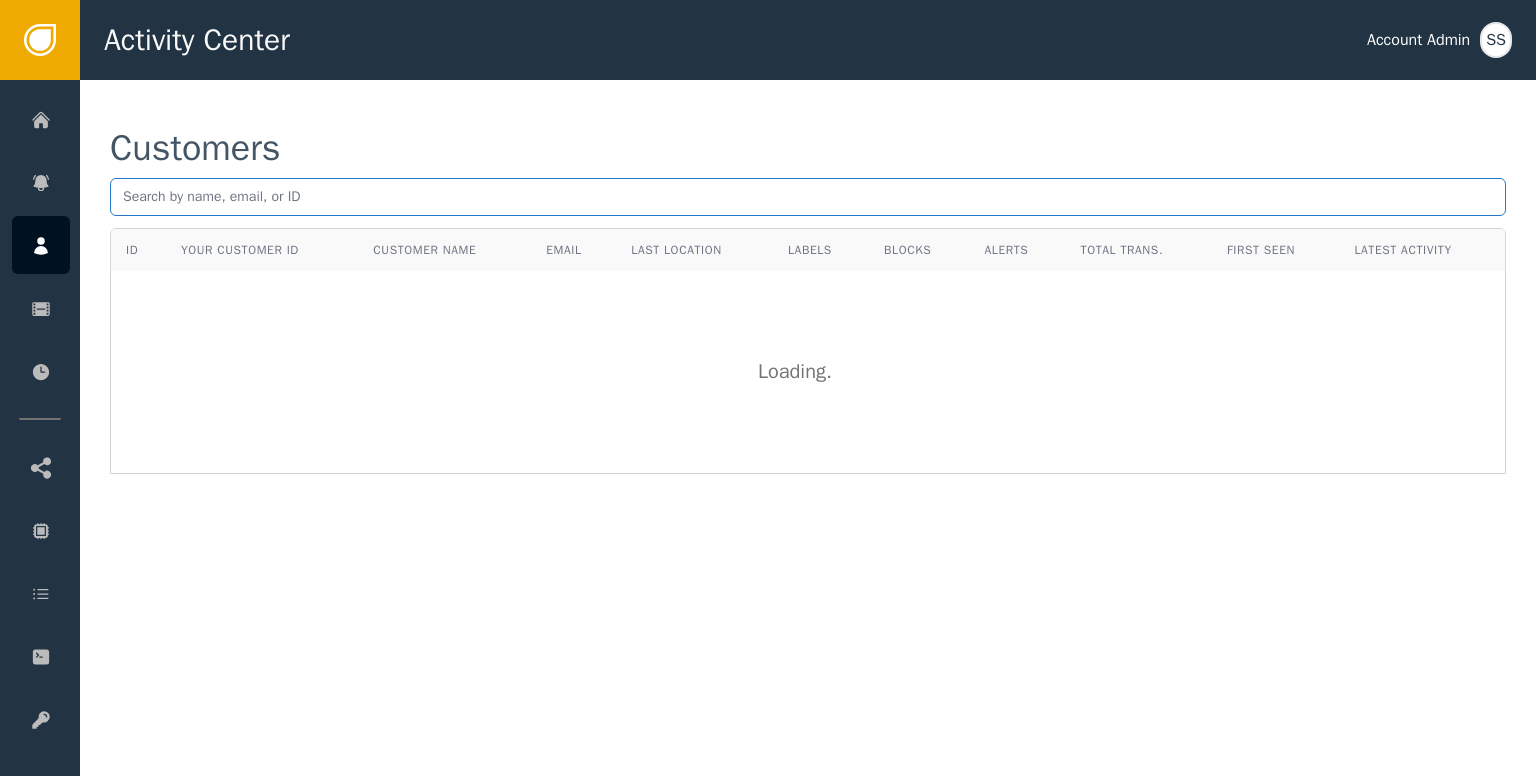 click at bounding box center (808, 197) 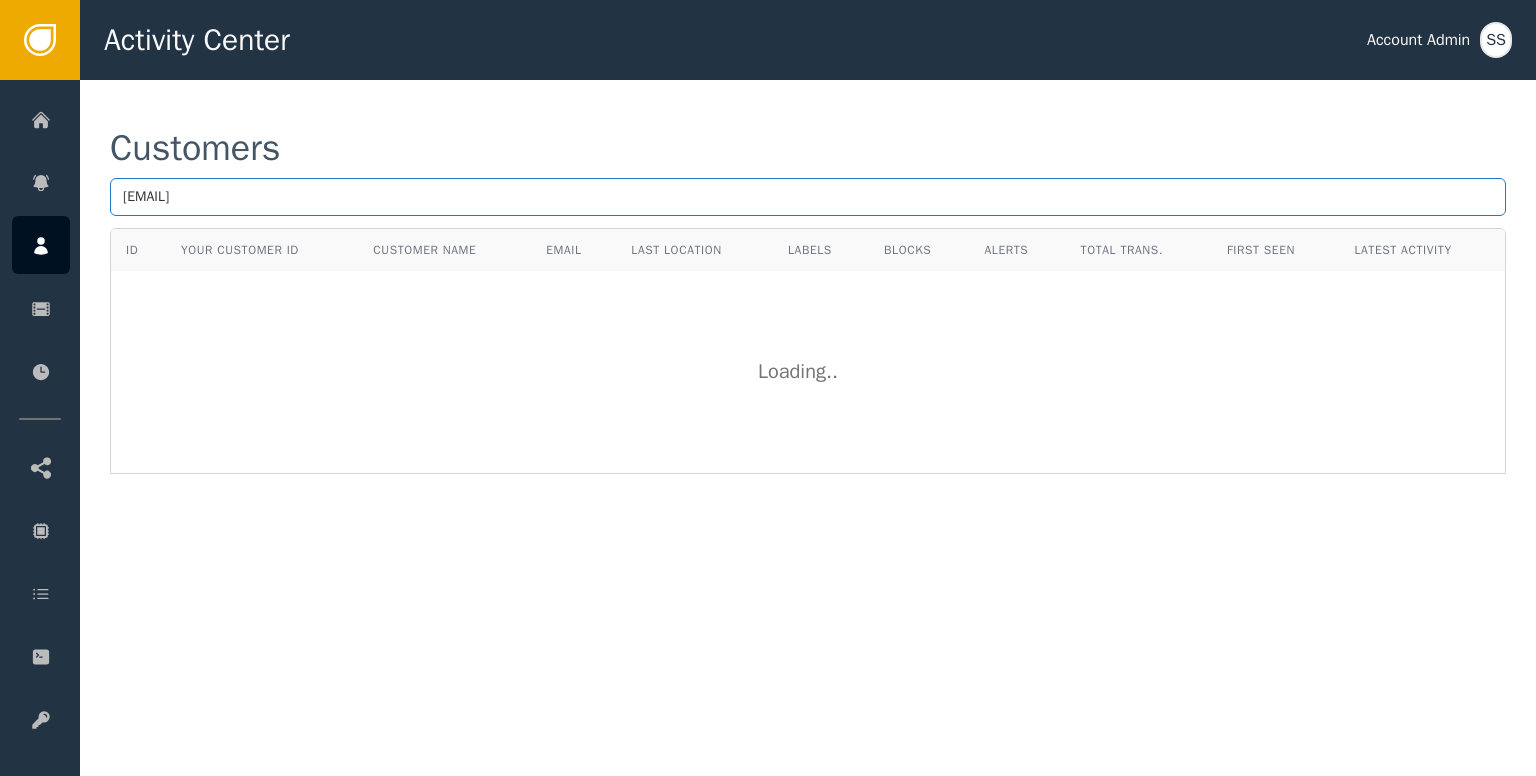 type on "[EMAIL]" 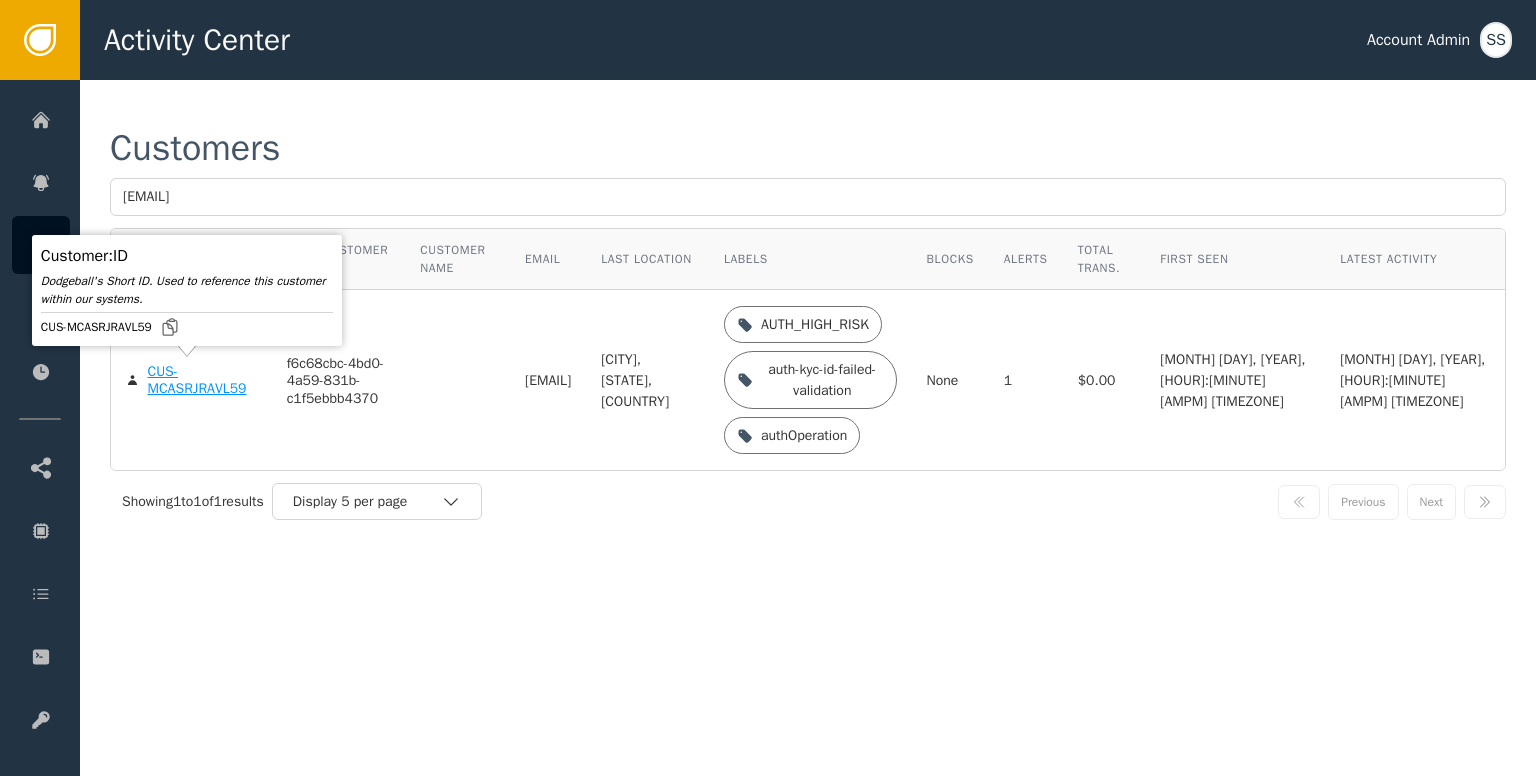 click on "CUS-MCASRJRAVL59" at bounding box center (201, 380) 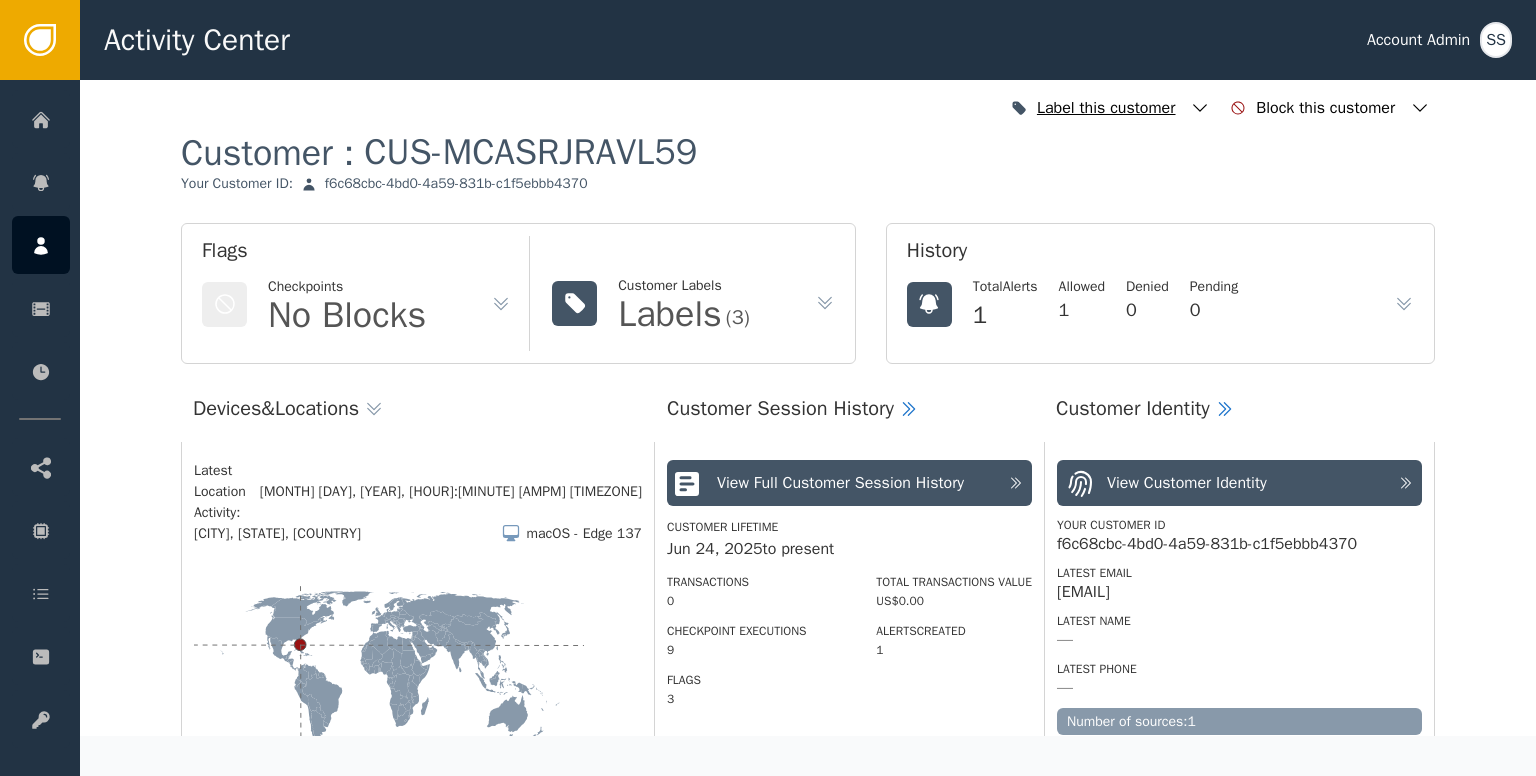 click at bounding box center (1200, 108) 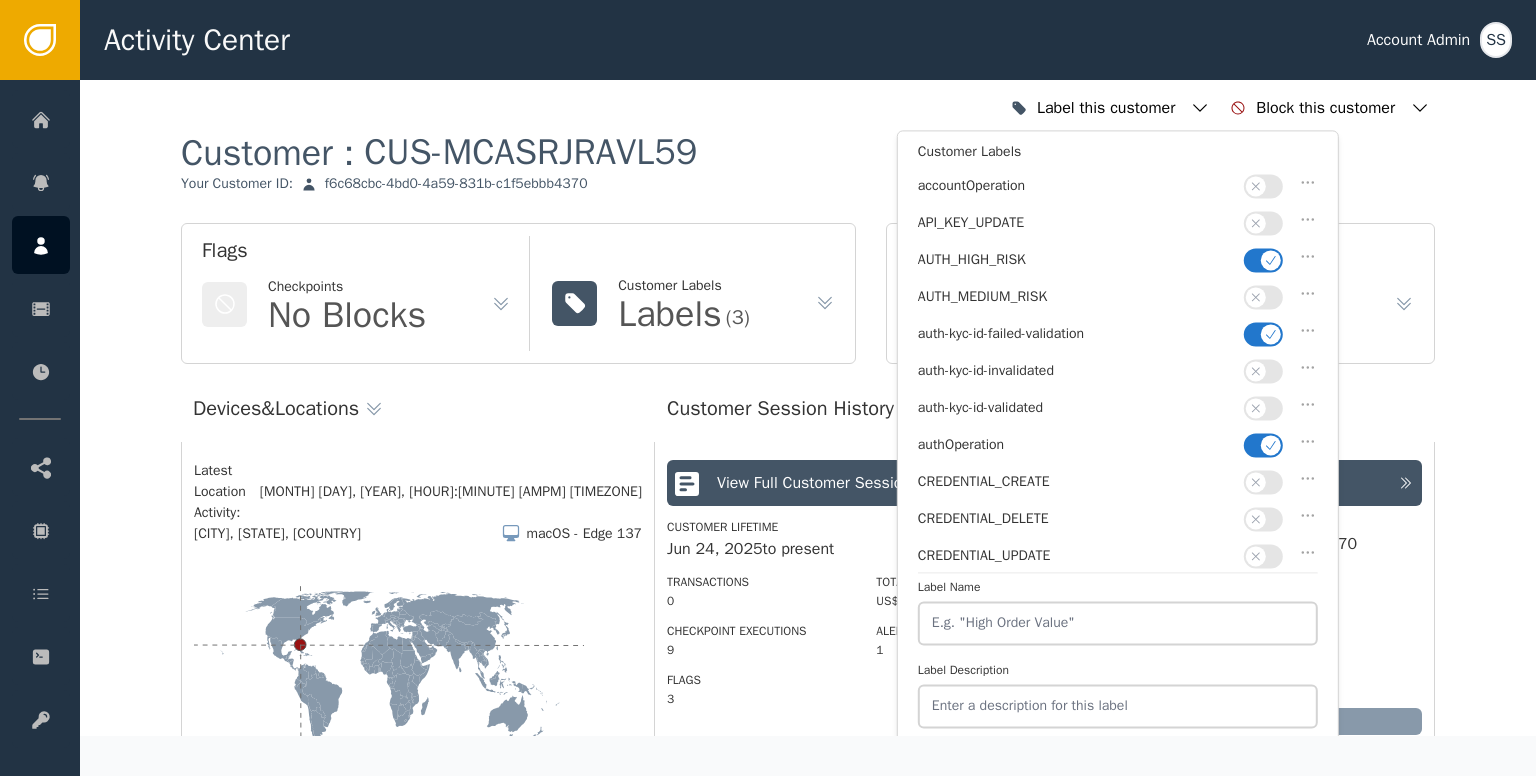 click at bounding box center (1263, 260) 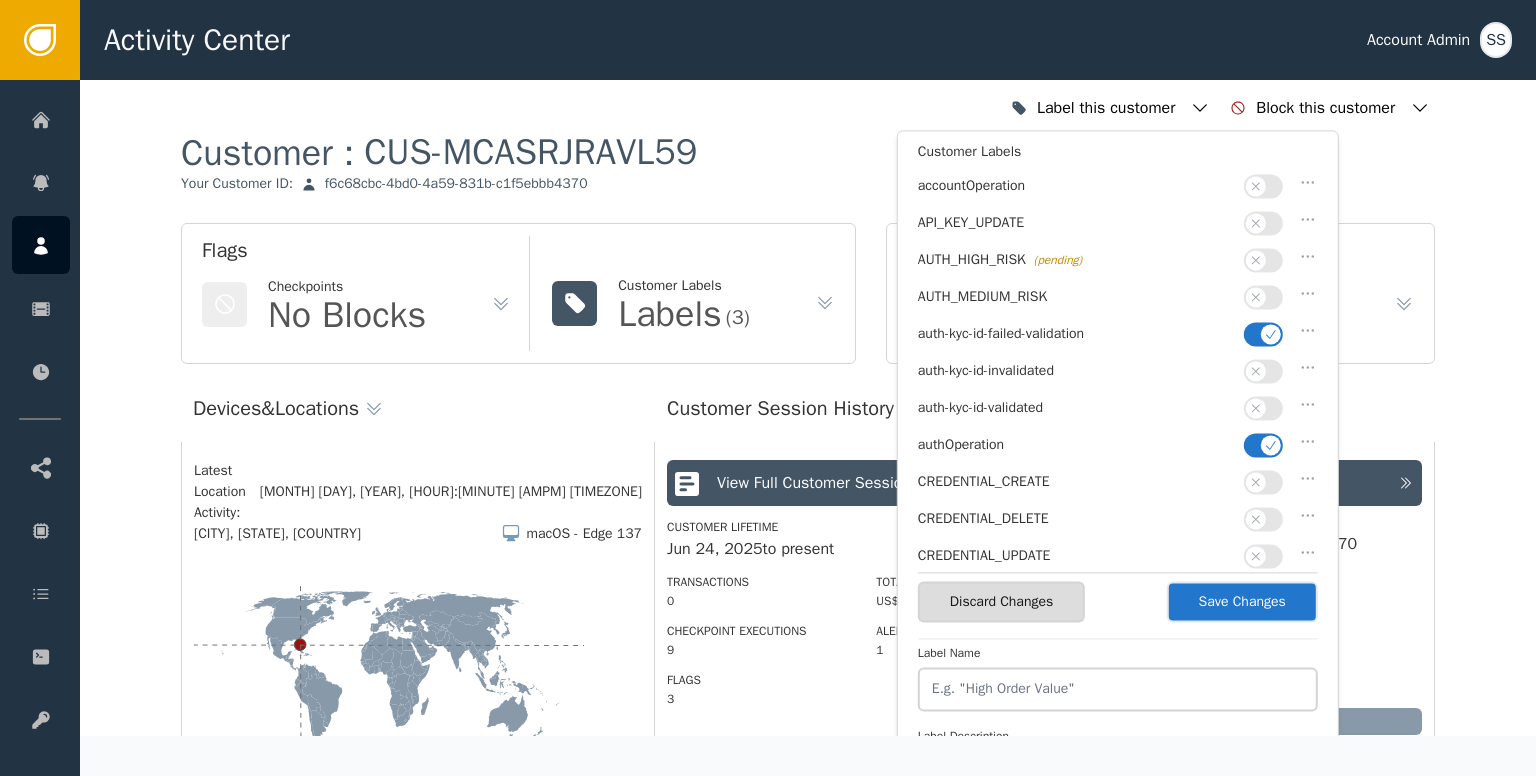 click at bounding box center (1256, 408) 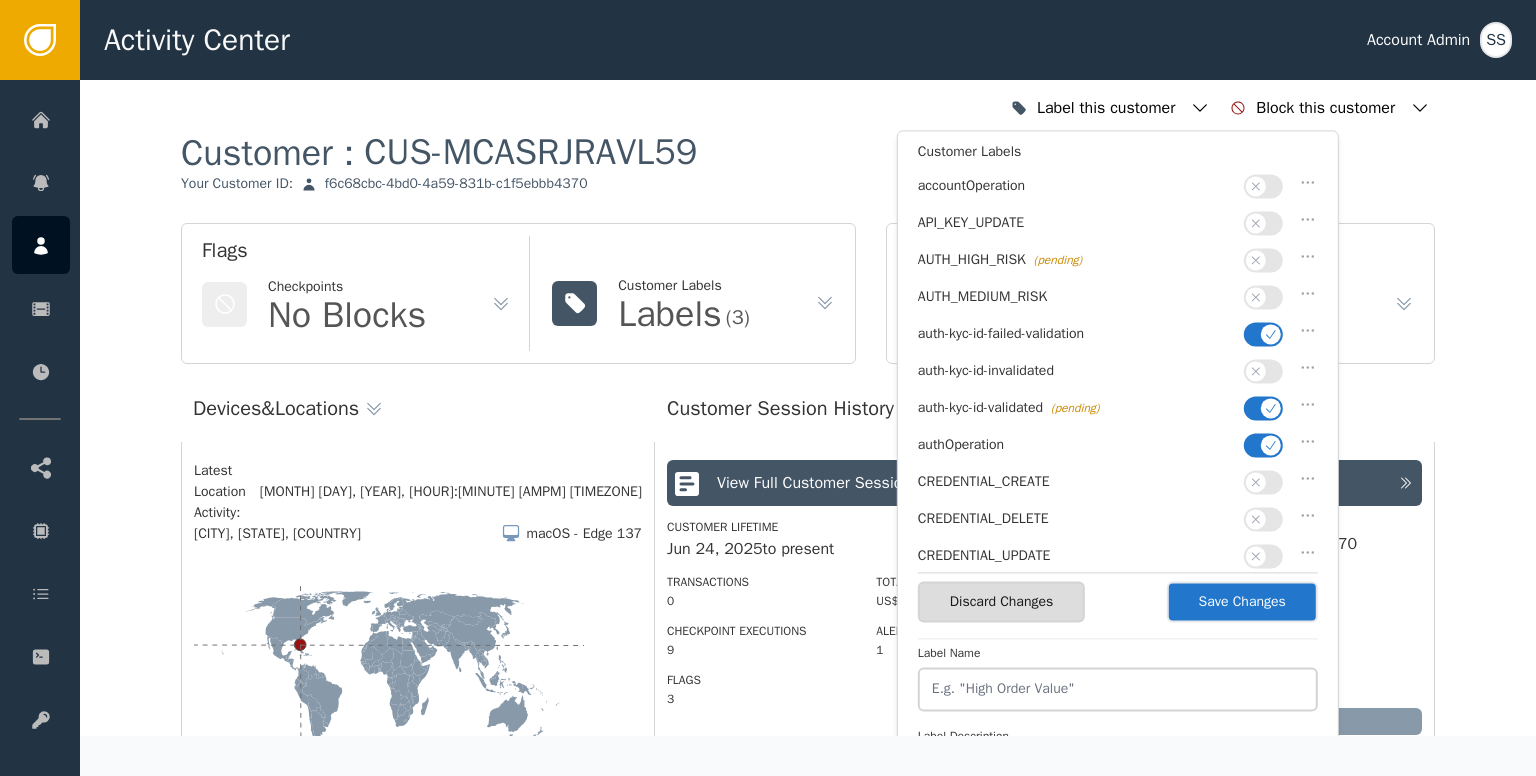 click at bounding box center [1271, 445] 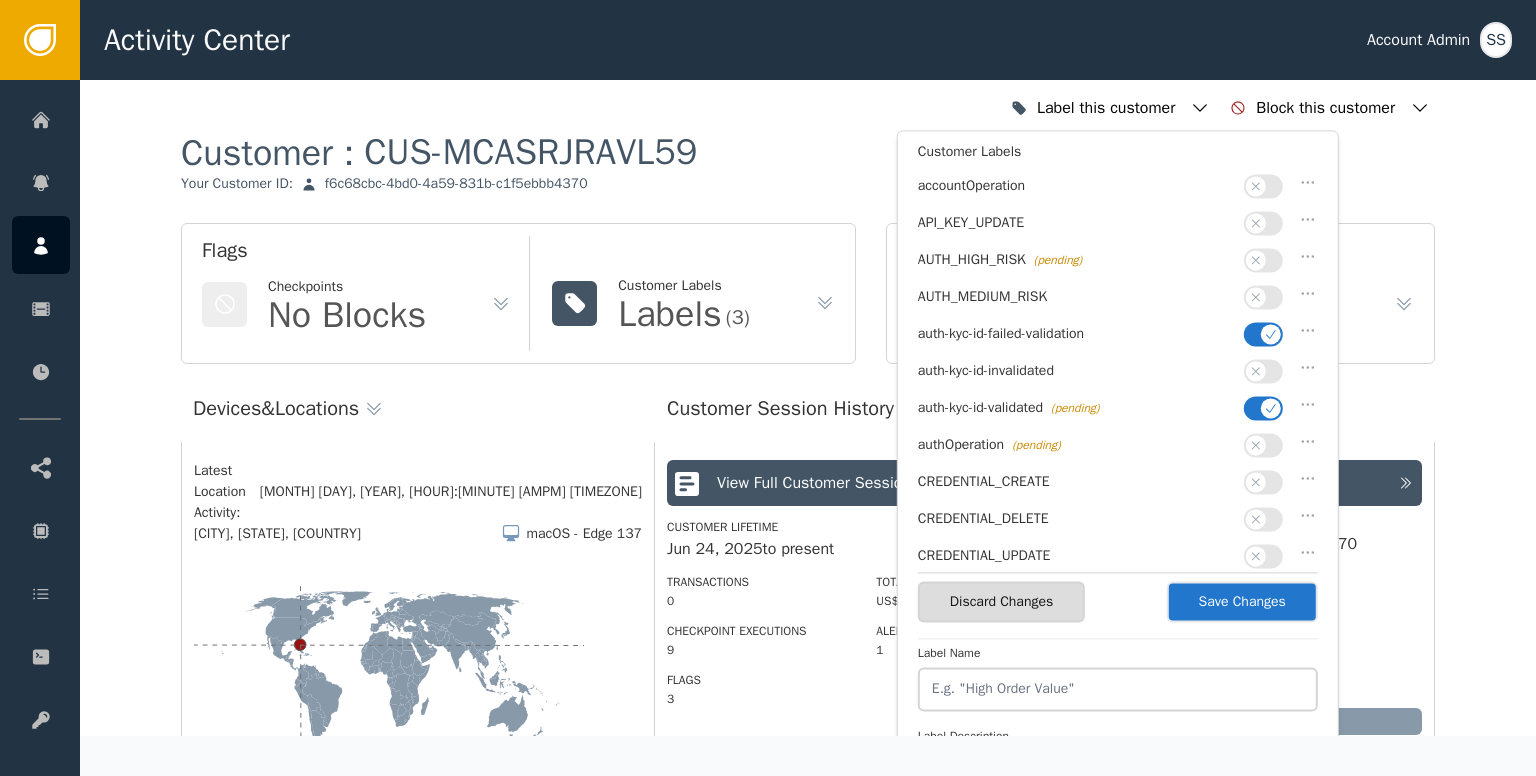 click at bounding box center [1271, 334] 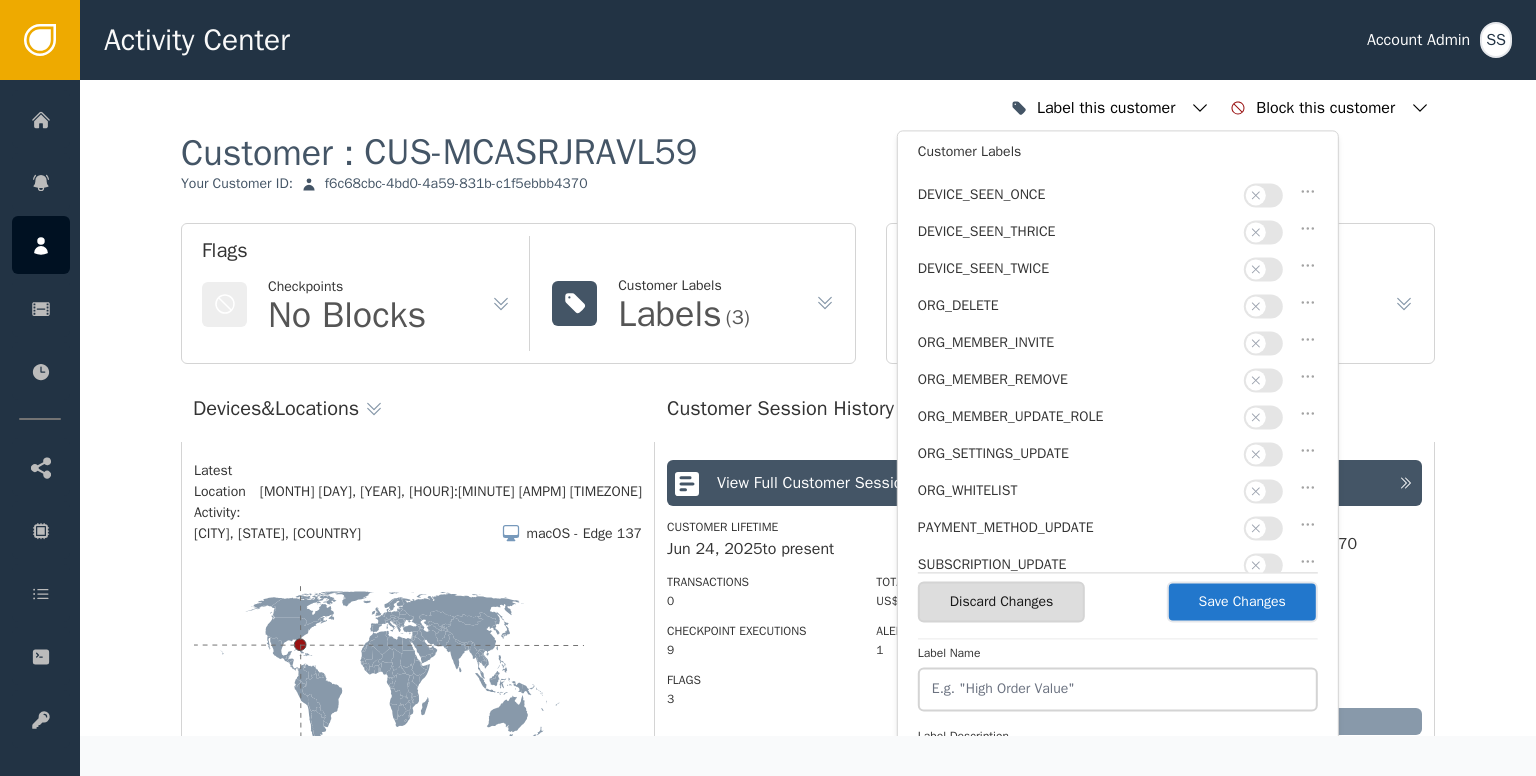 scroll, scrollTop: 500, scrollLeft: 0, axis: vertical 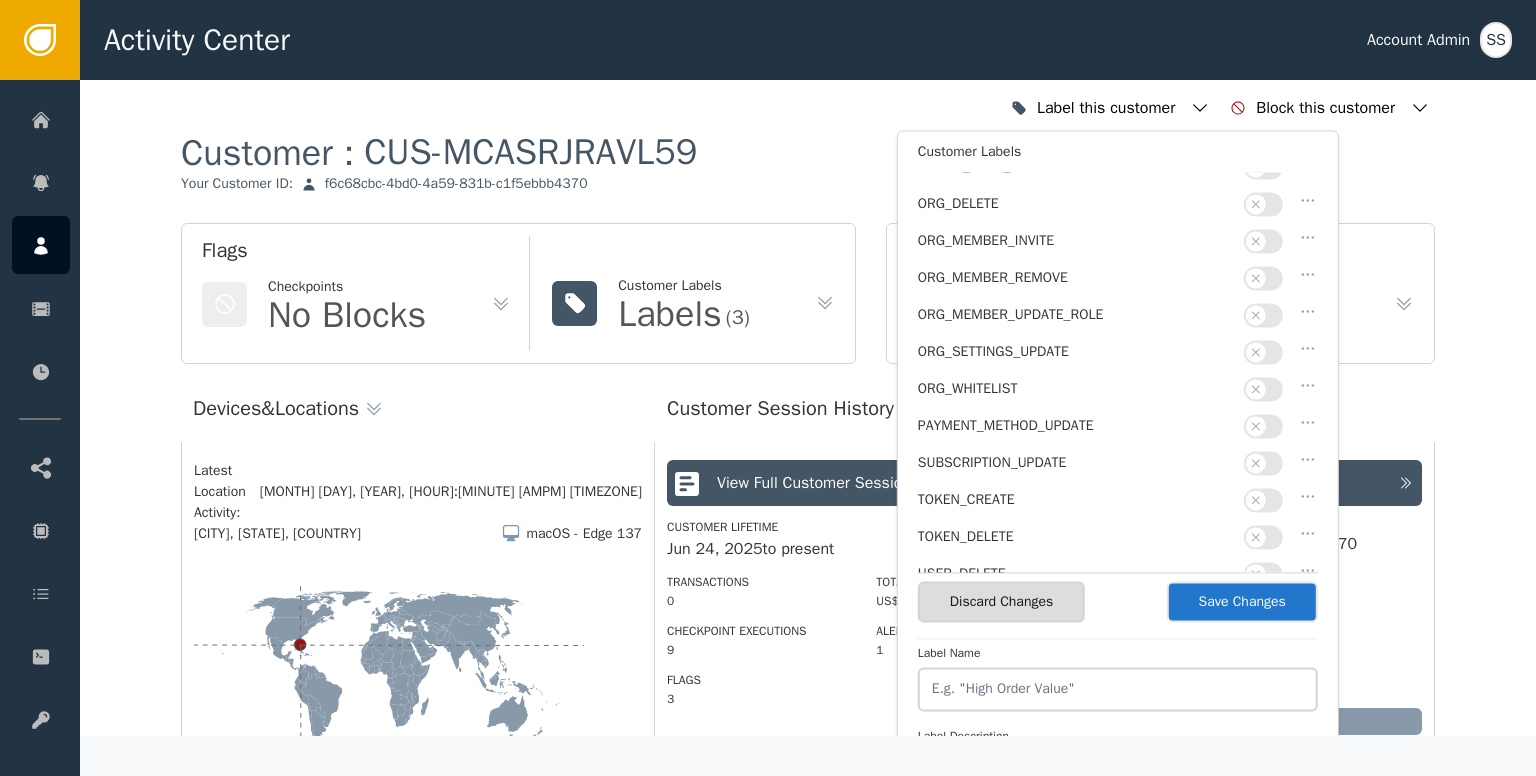 click on "Save Changes" at bounding box center (1242, 601) 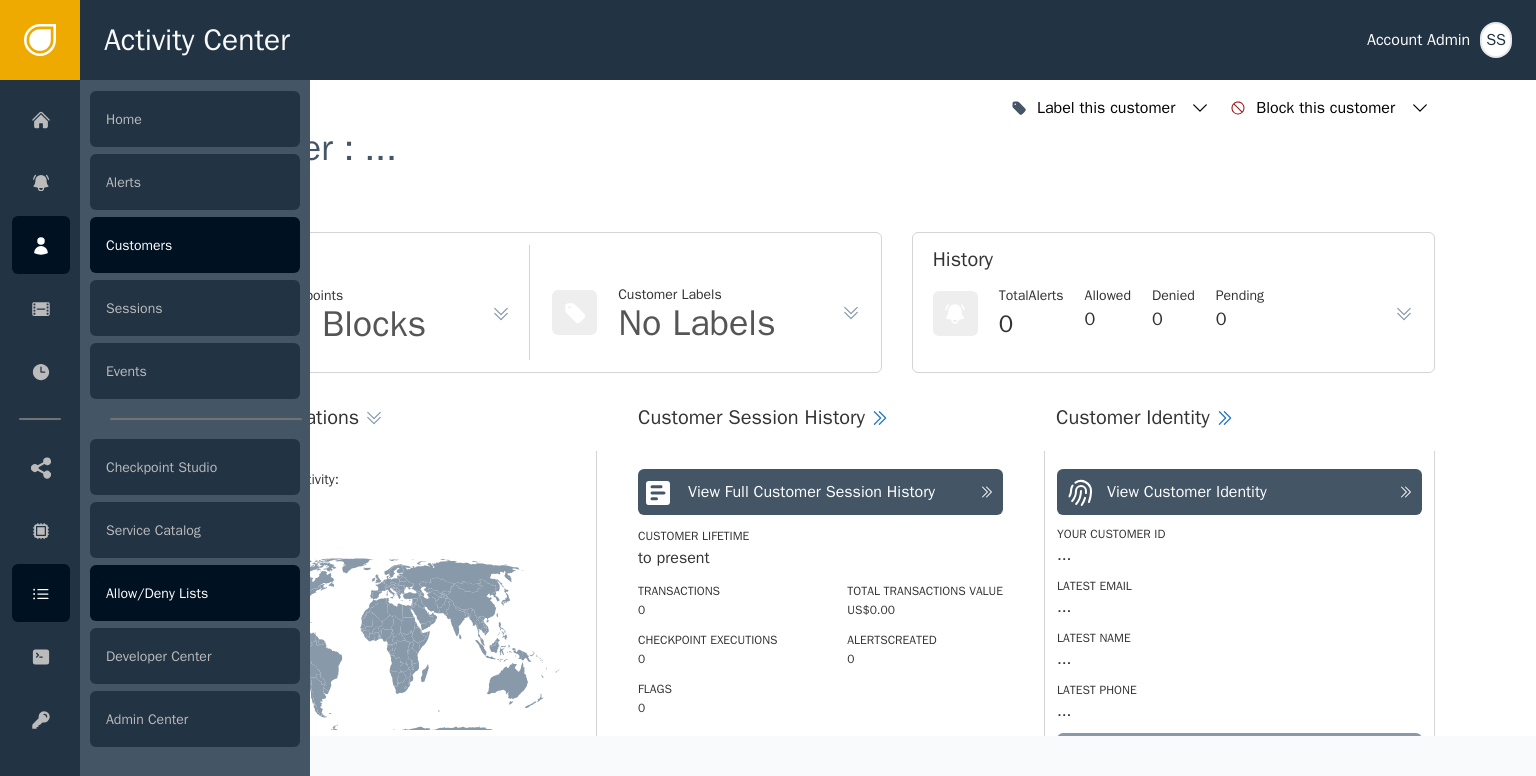 click on "Allow/Deny Lists" at bounding box center (195, 593) 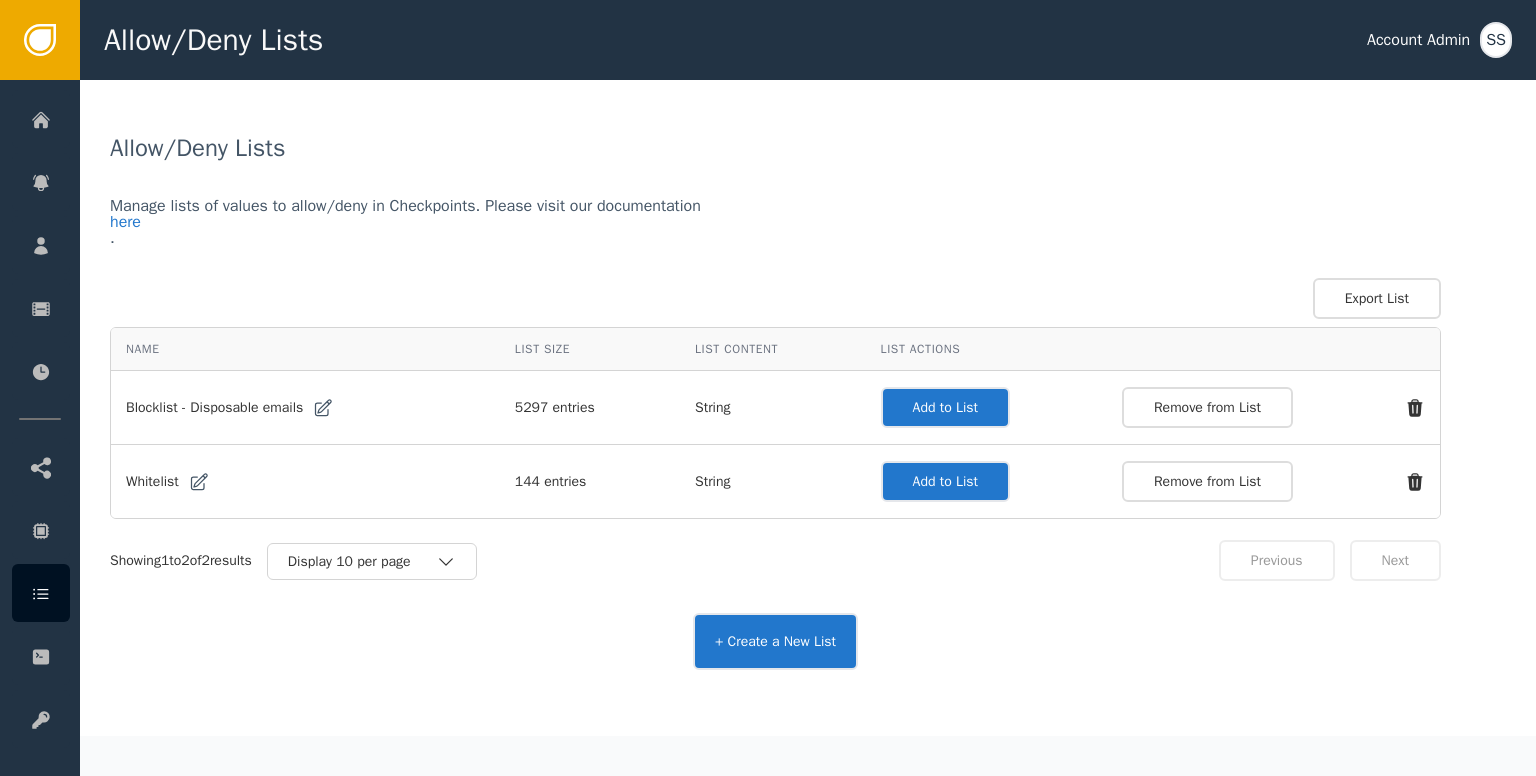 click on "Add to List" at bounding box center [945, 407] 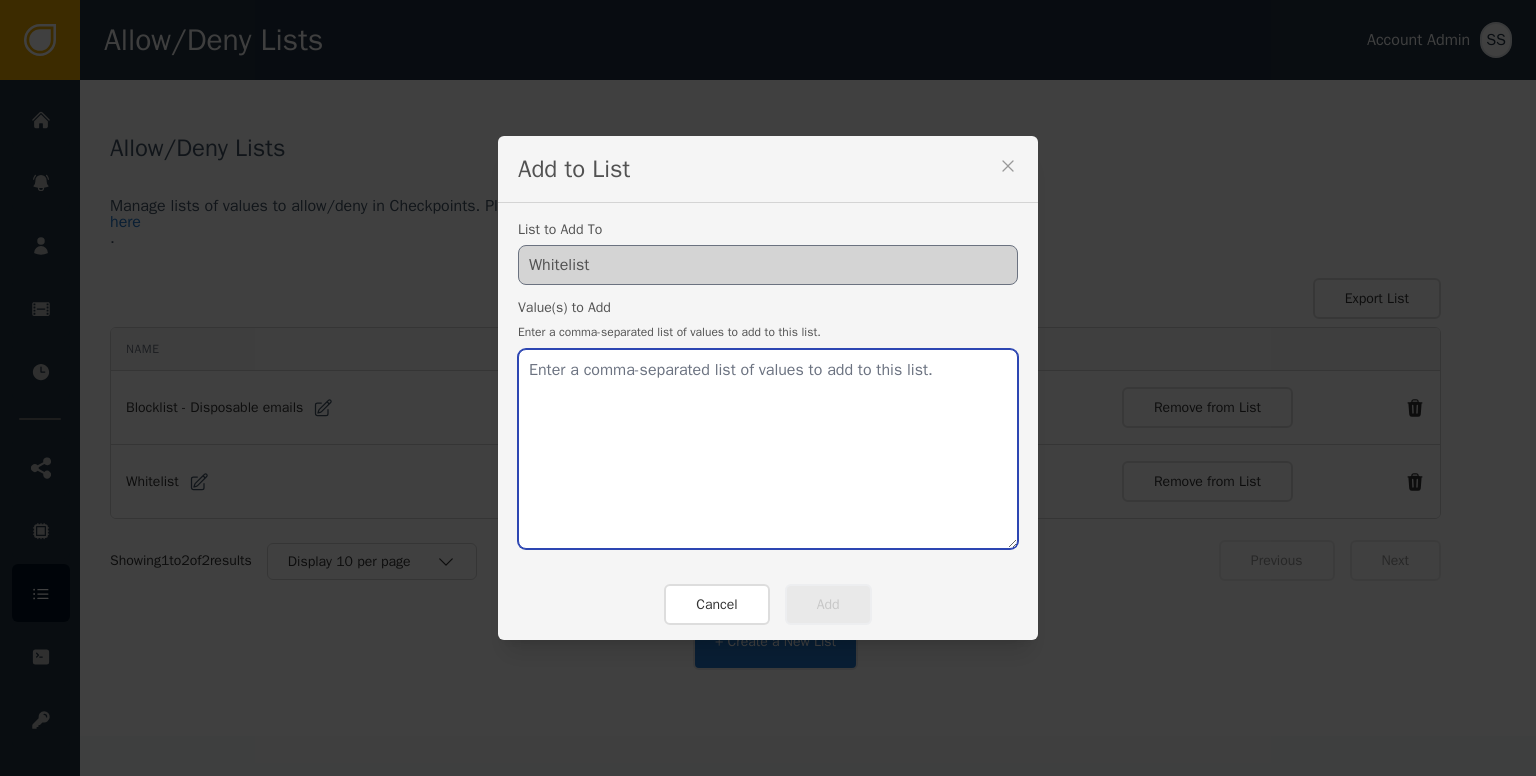 click at bounding box center [768, 449] 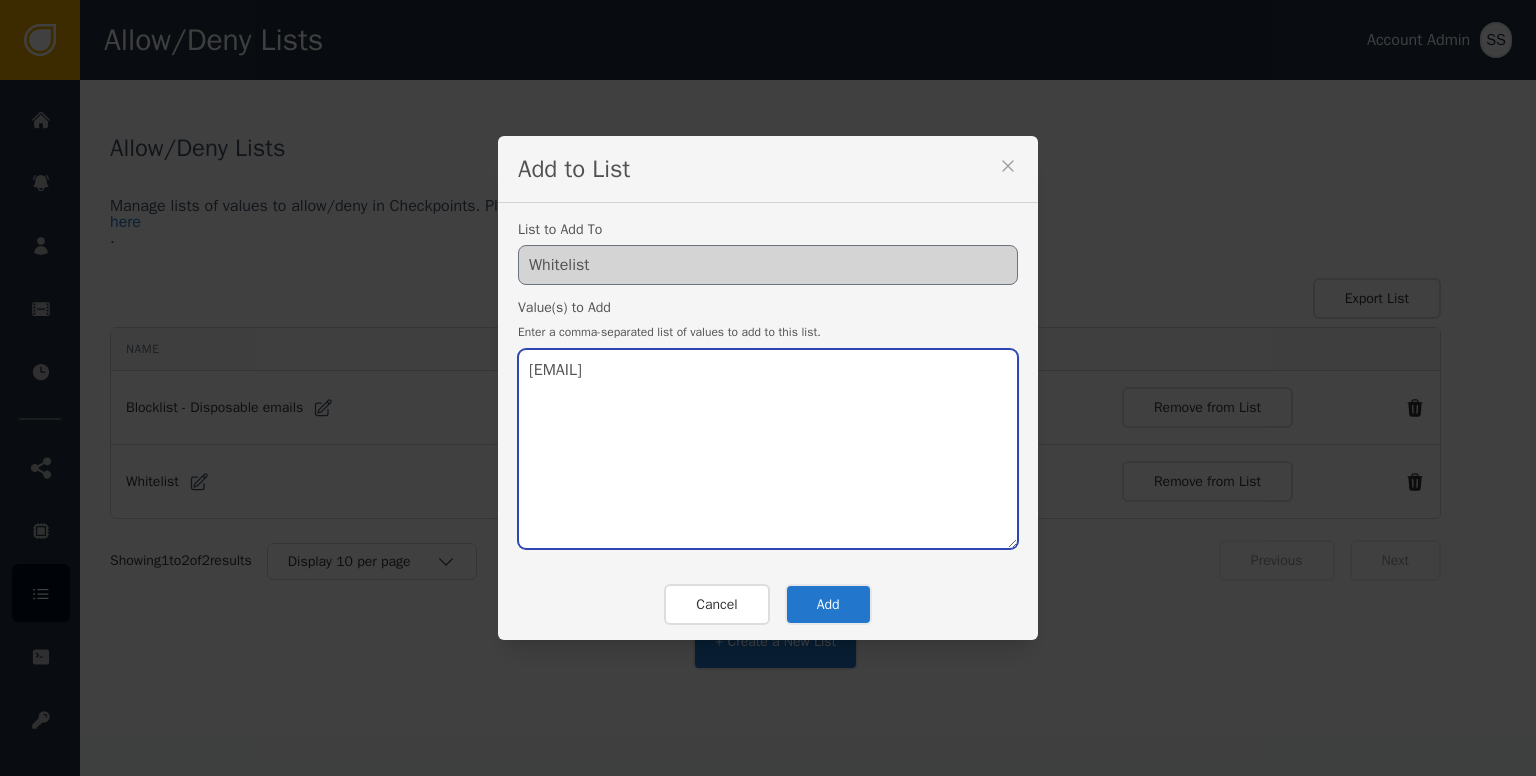 type on "[EMAIL]" 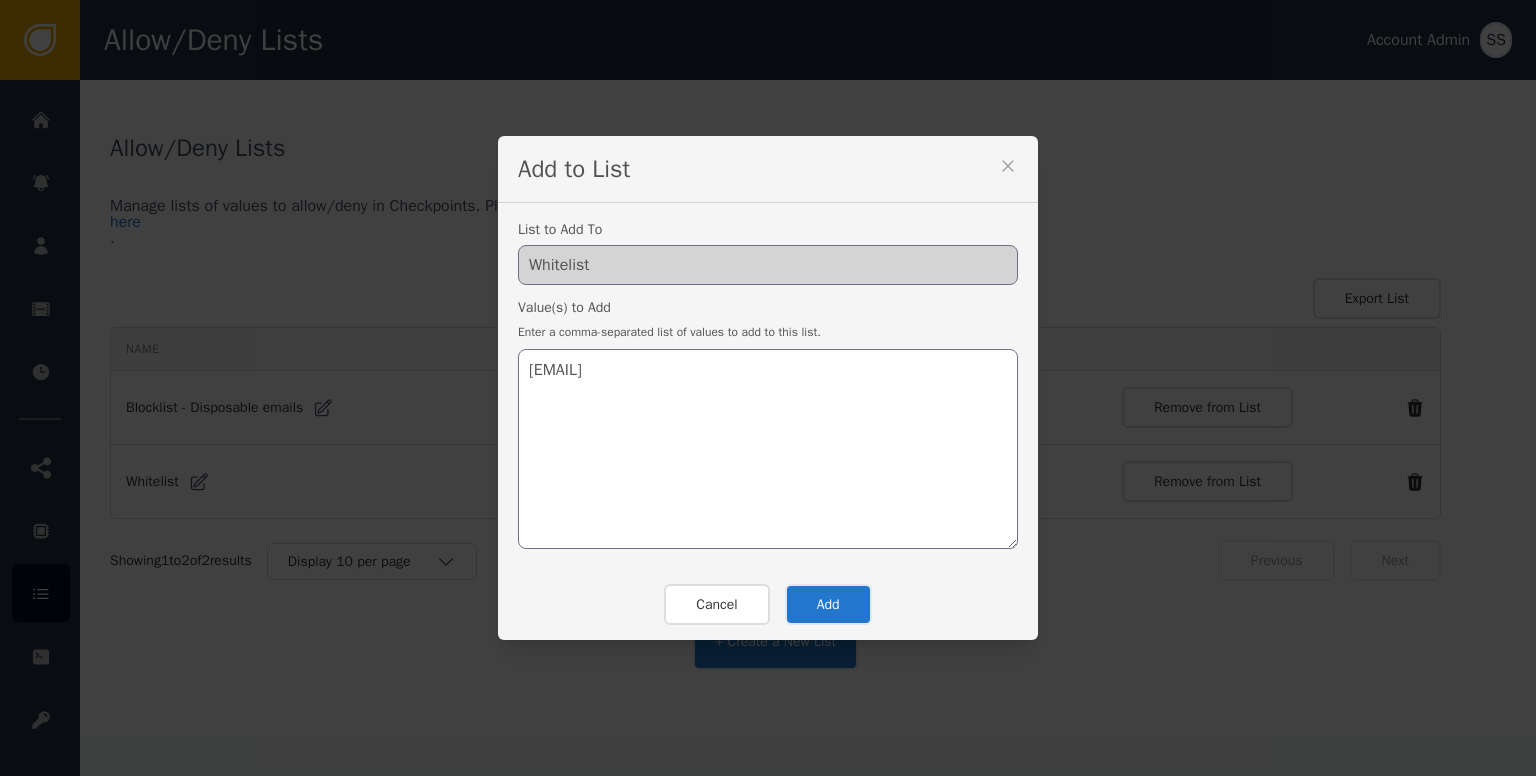 click on "Add" at bounding box center (828, 604) 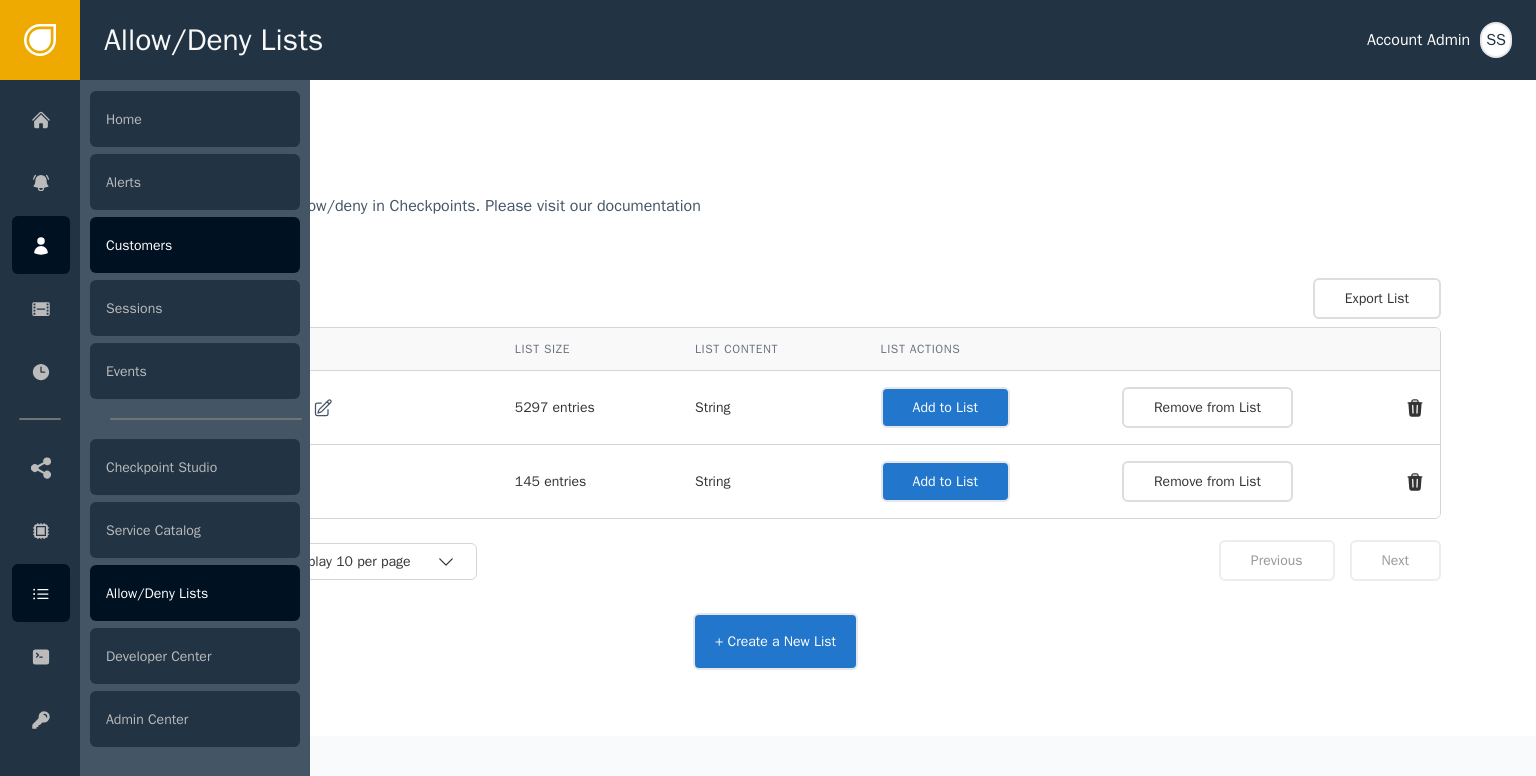 click on "Customers" at bounding box center [195, 245] 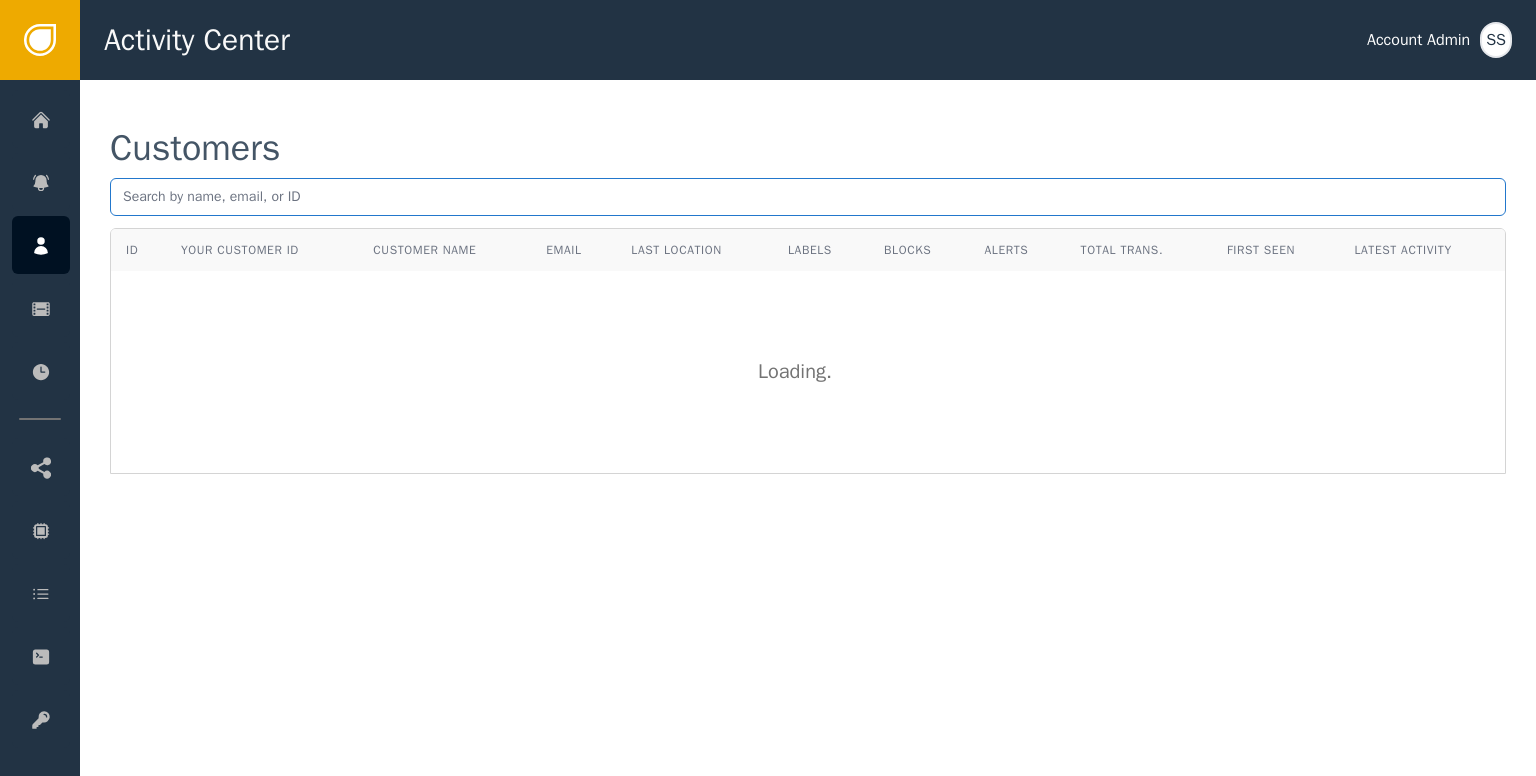 click at bounding box center (808, 197) 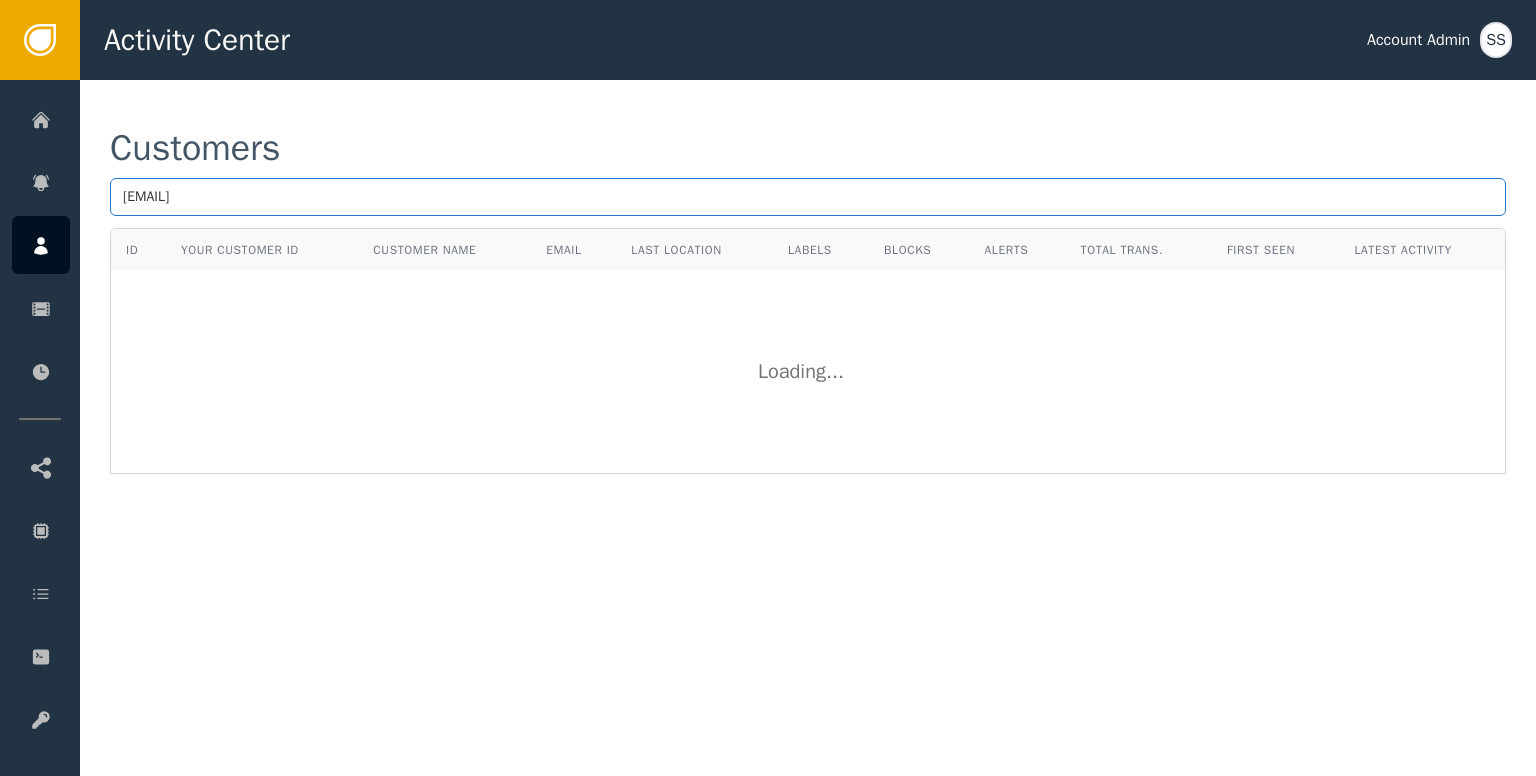 type on "[EMAIL]" 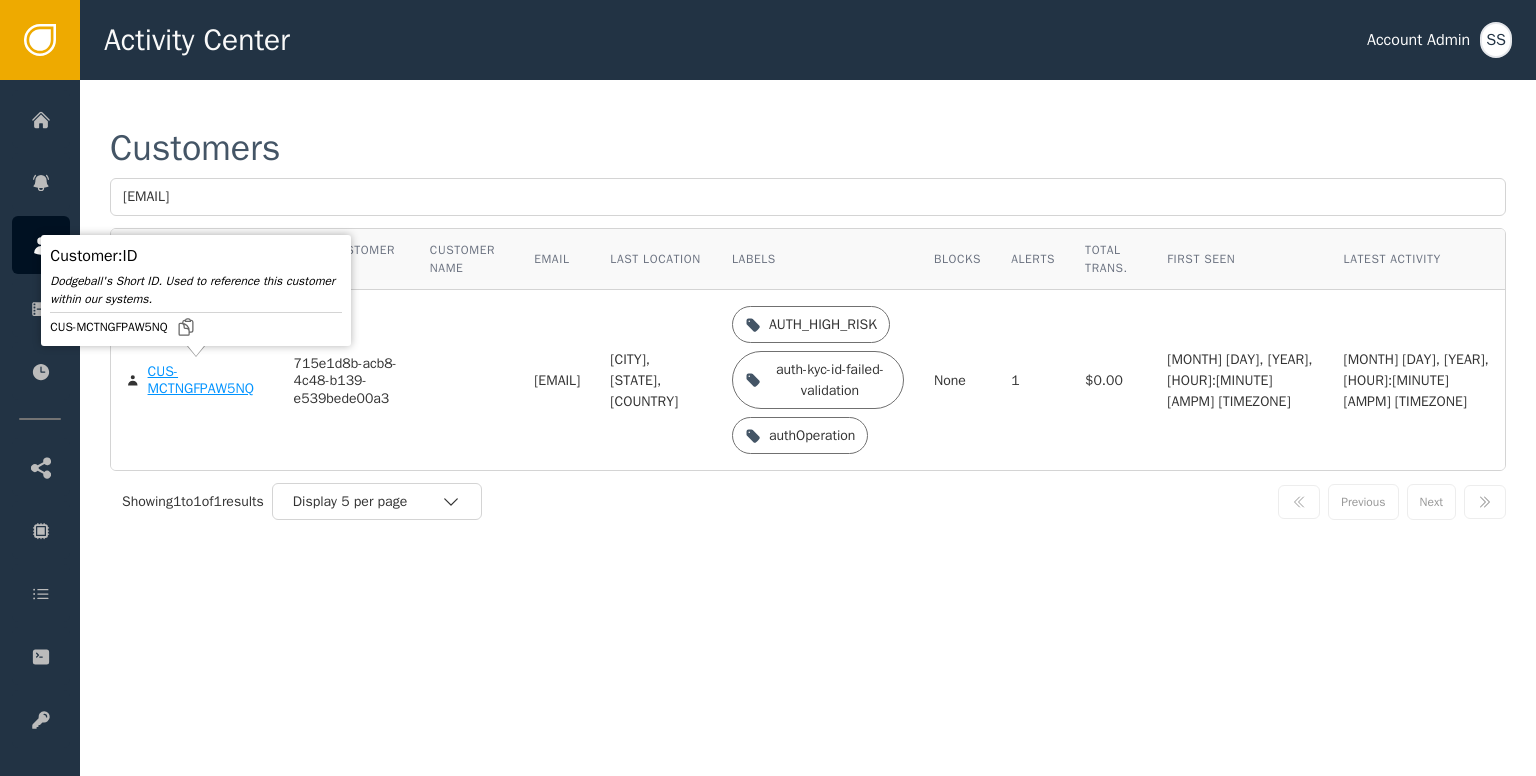 click on "CUS-MCTNGFPAW5NQ" at bounding box center (206, 380) 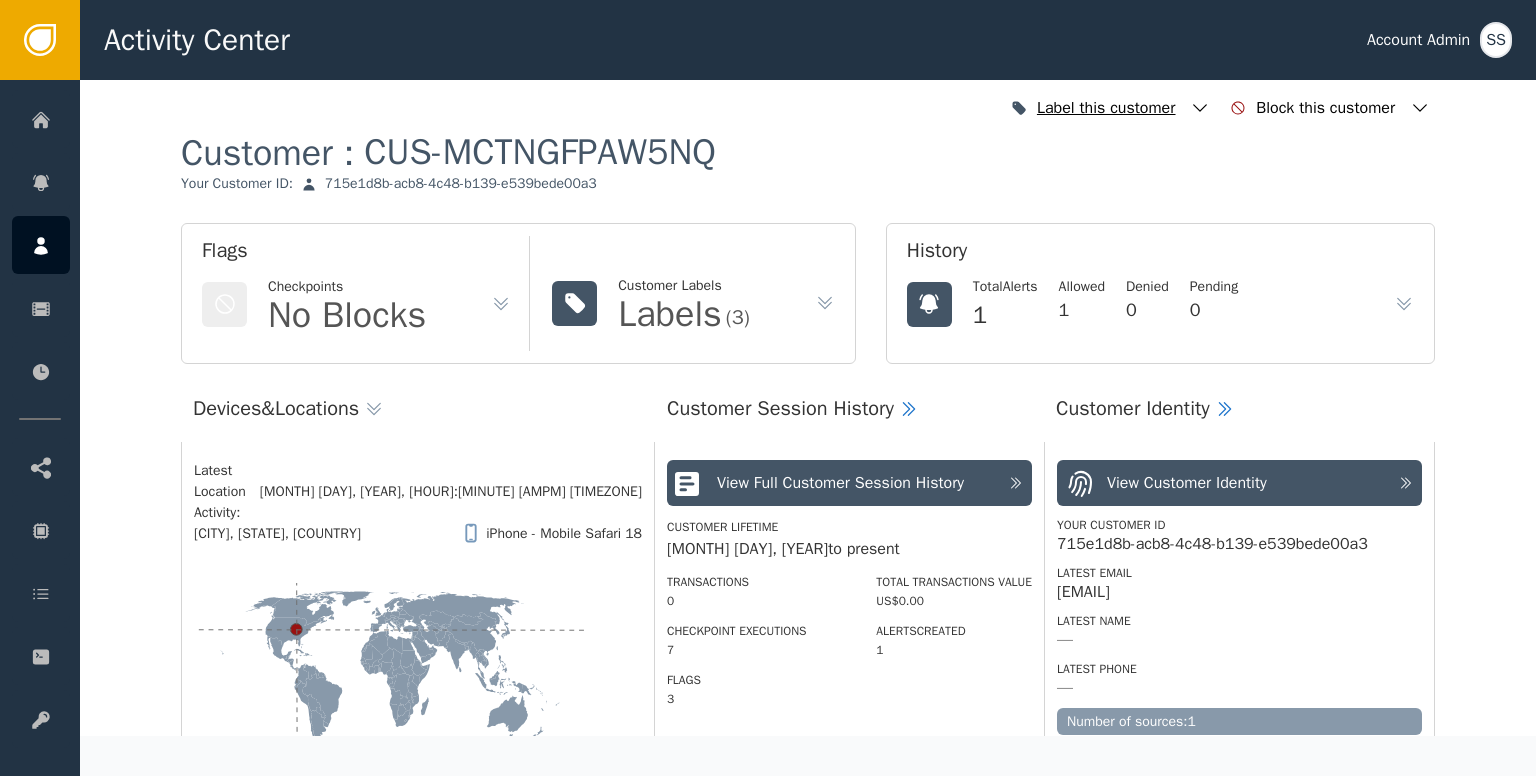 click at bounding box center [1200, 108] 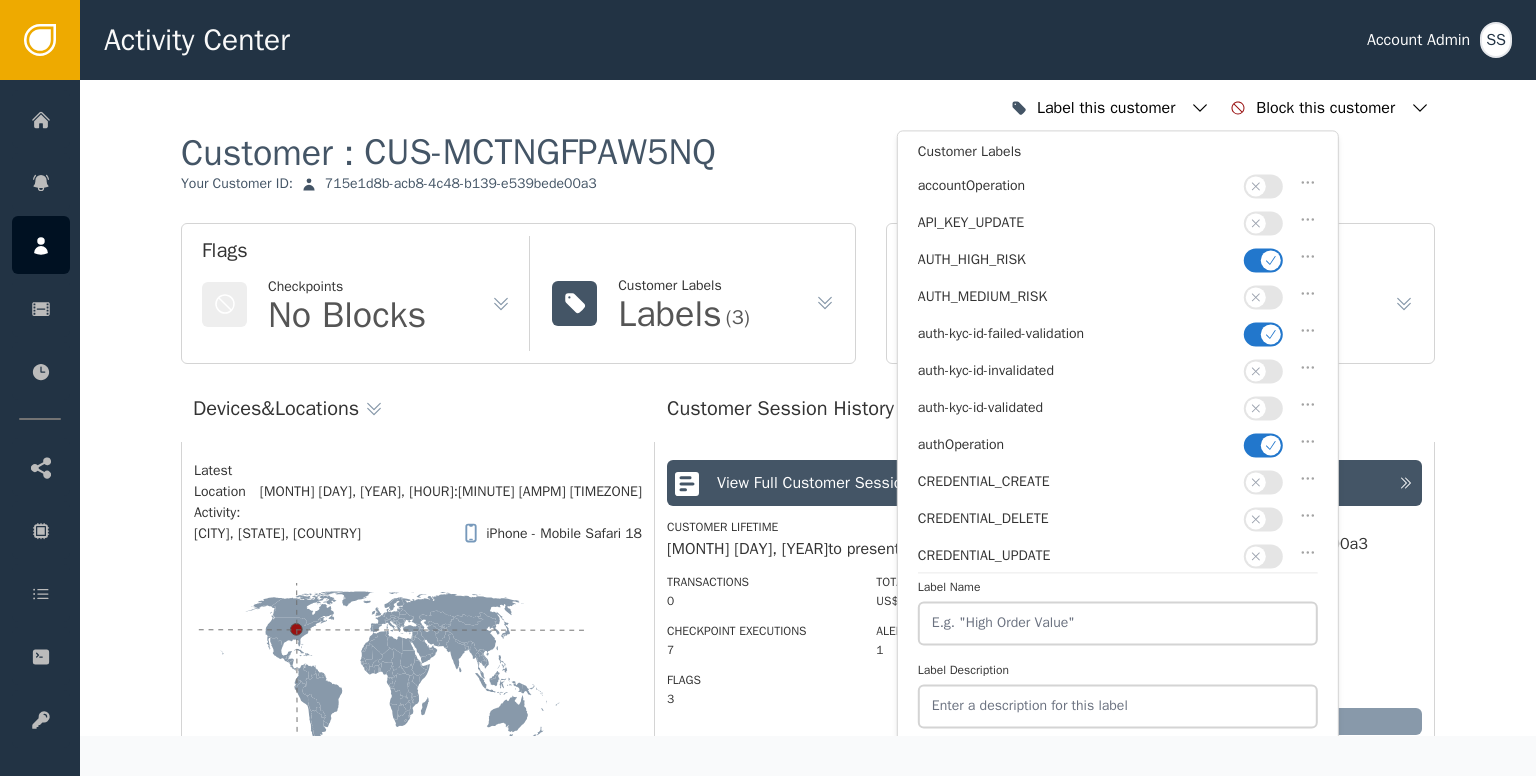 click at bounding box center [1263, 260] 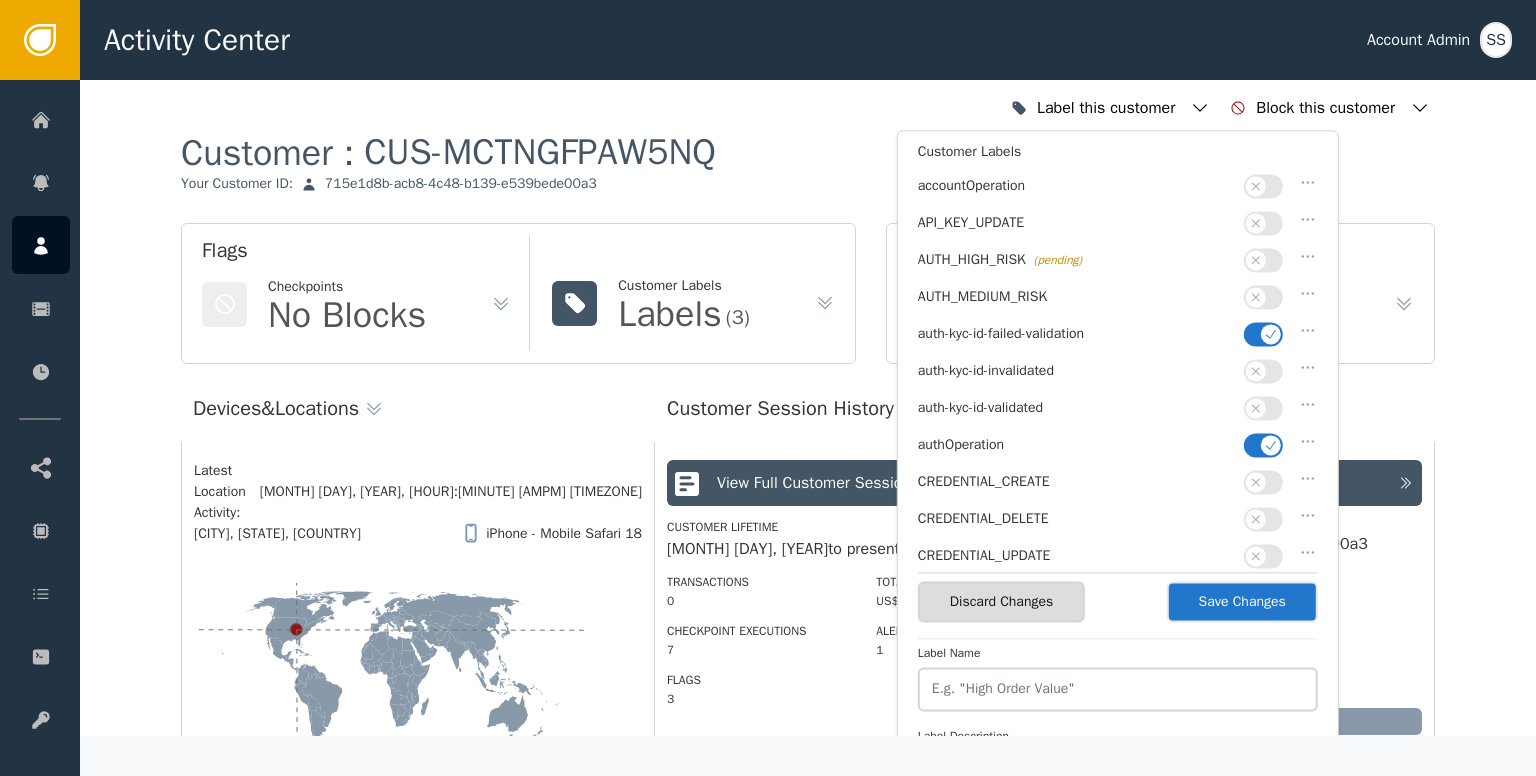 click on "auth-kyc-id-failed-validation" at bounding box center (1118, 338) 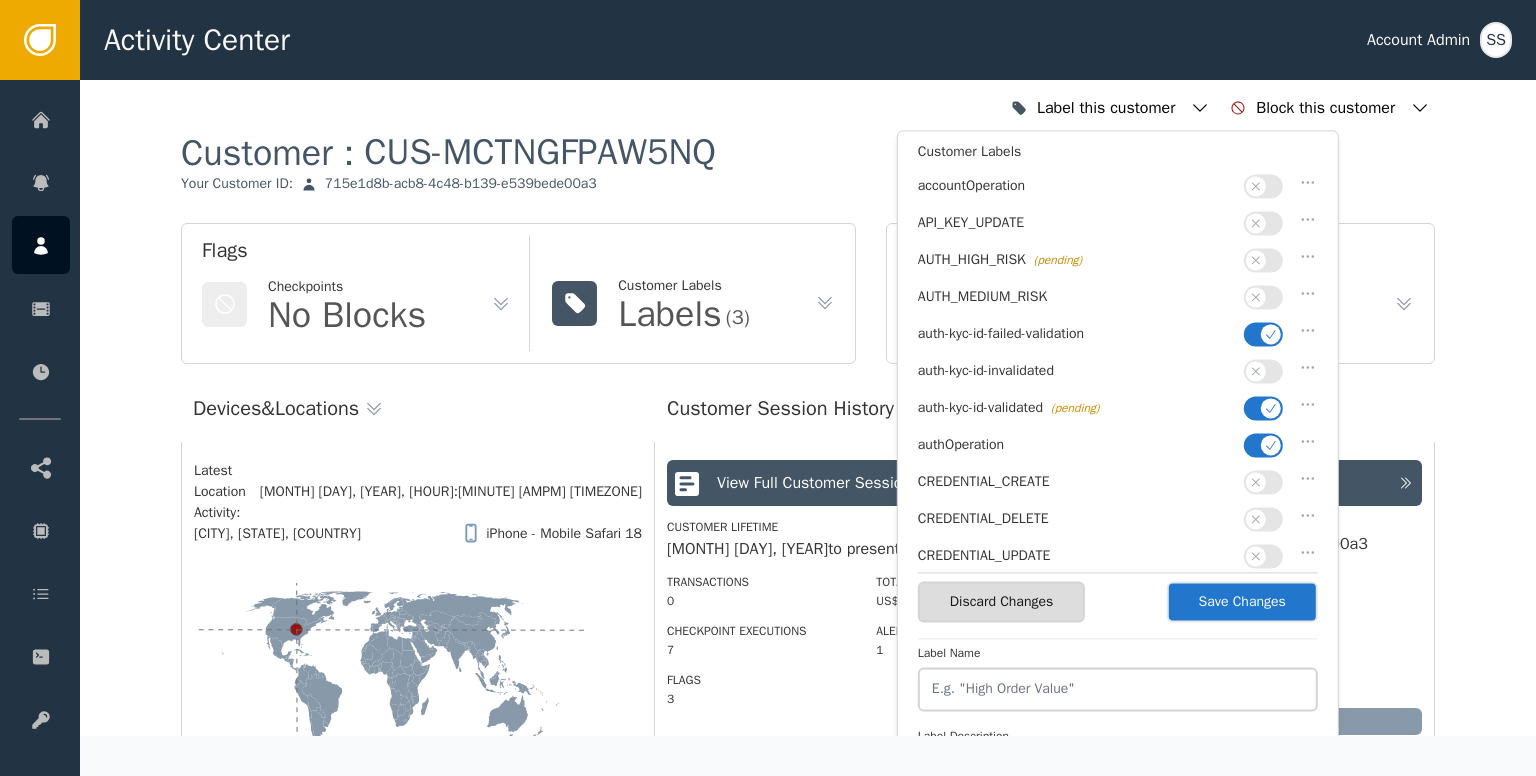 click at bounding box center (1271, 445) 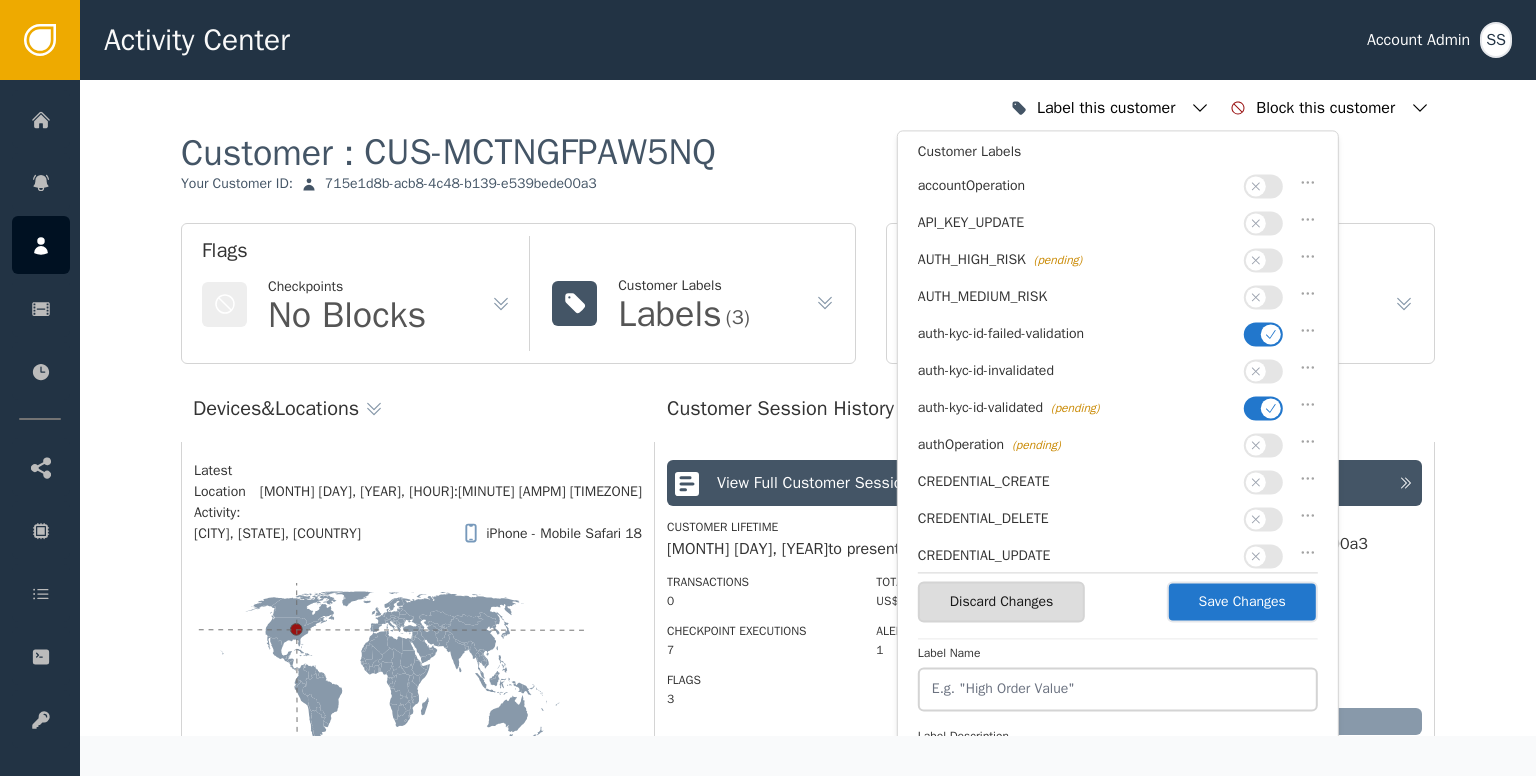 click at bounding box center [1271, 334] 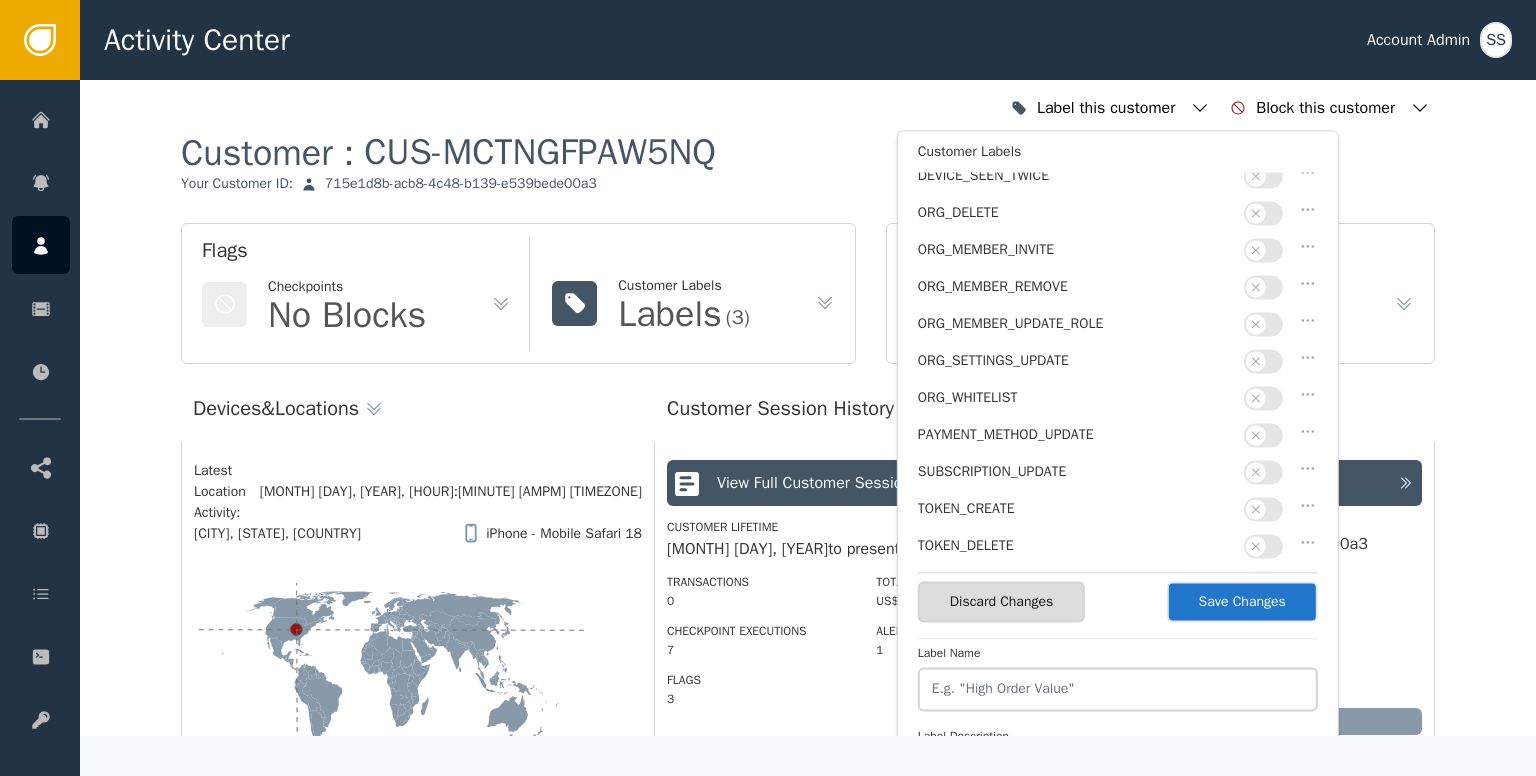 scroll, scrollTop: 500, scrollLeft: 0, axis: vertical 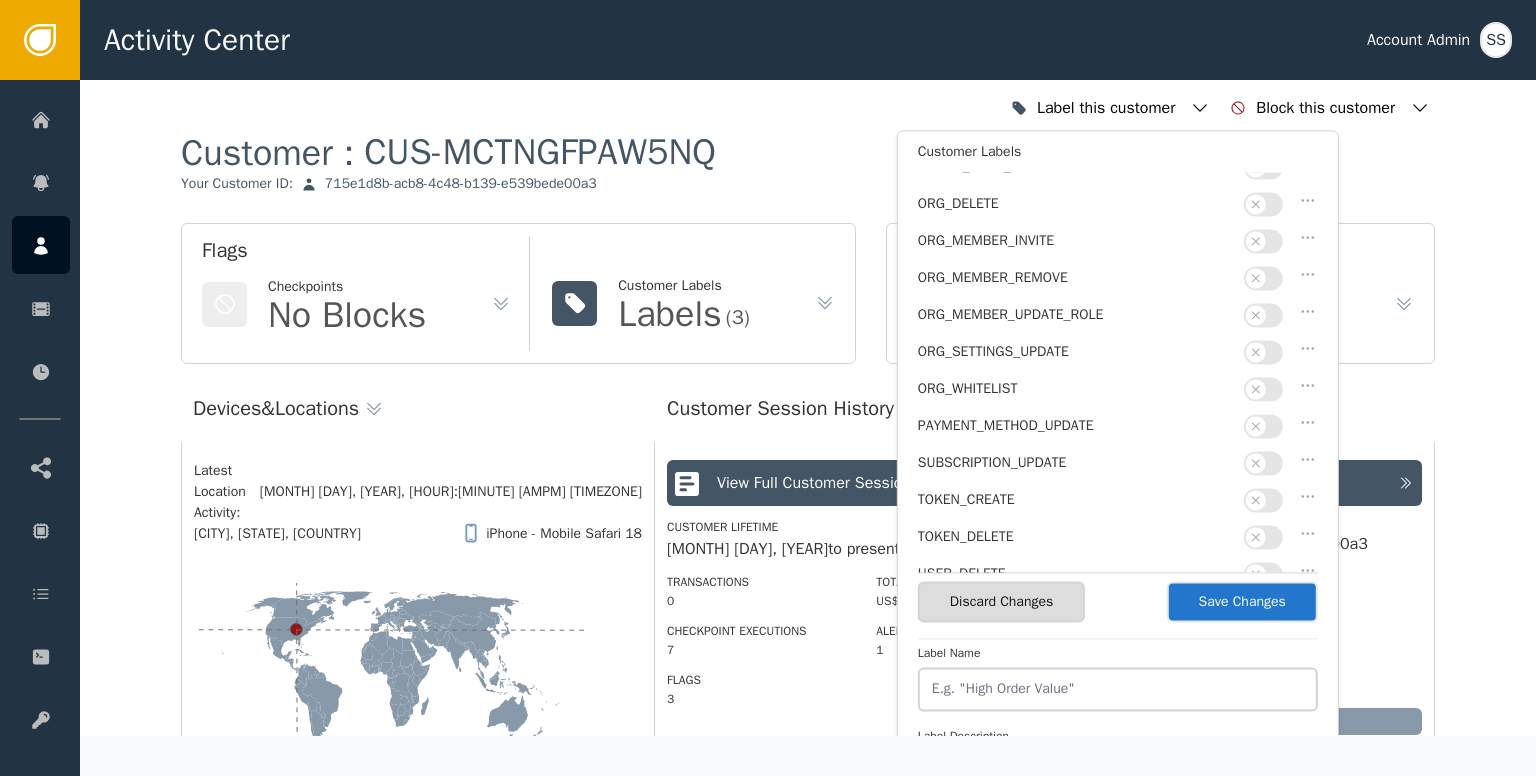 click on "Save Changes" at bounding box center [1242, 601] 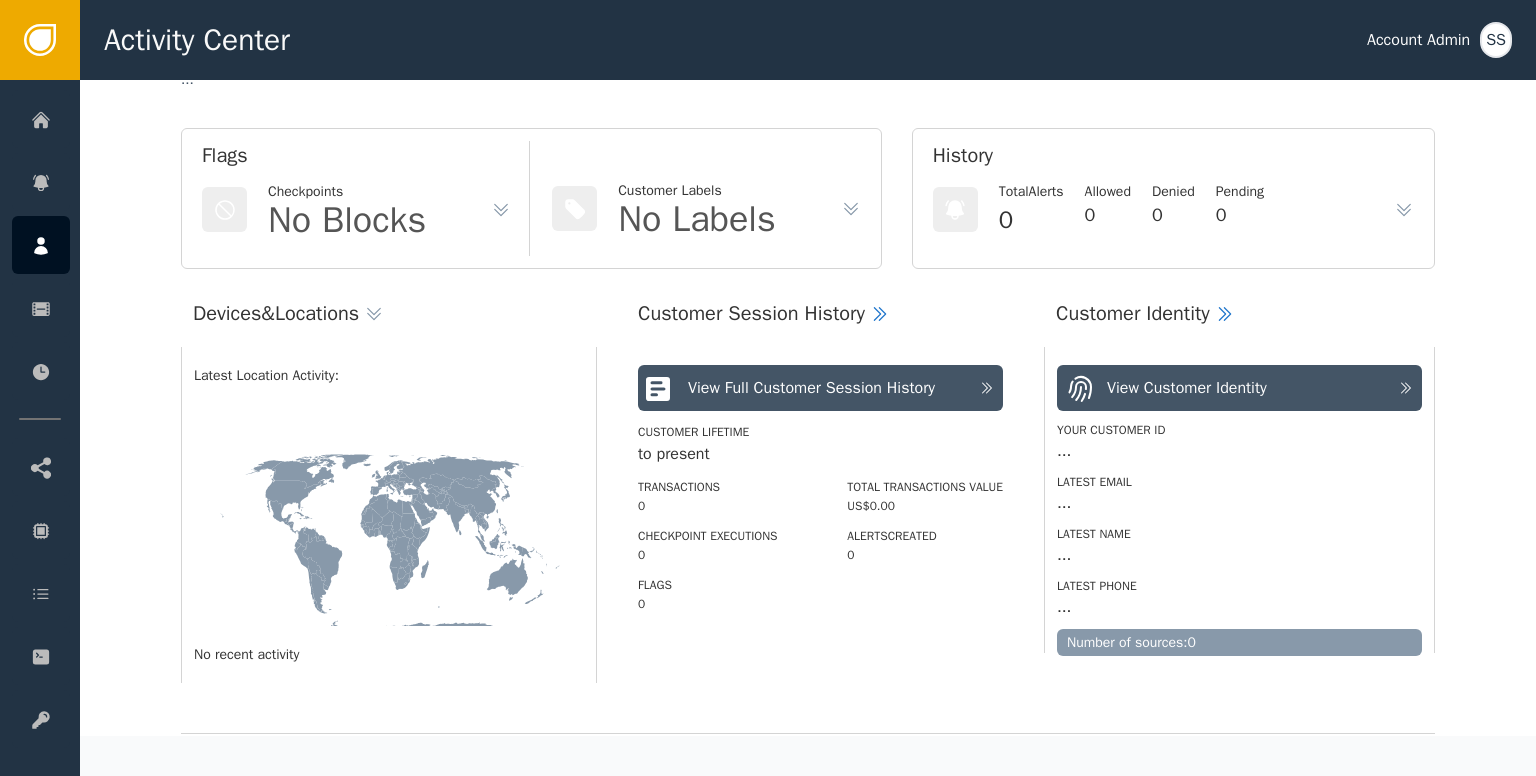 scroll, scrollTop: 800, scrollLeft: 0, axis: vertical 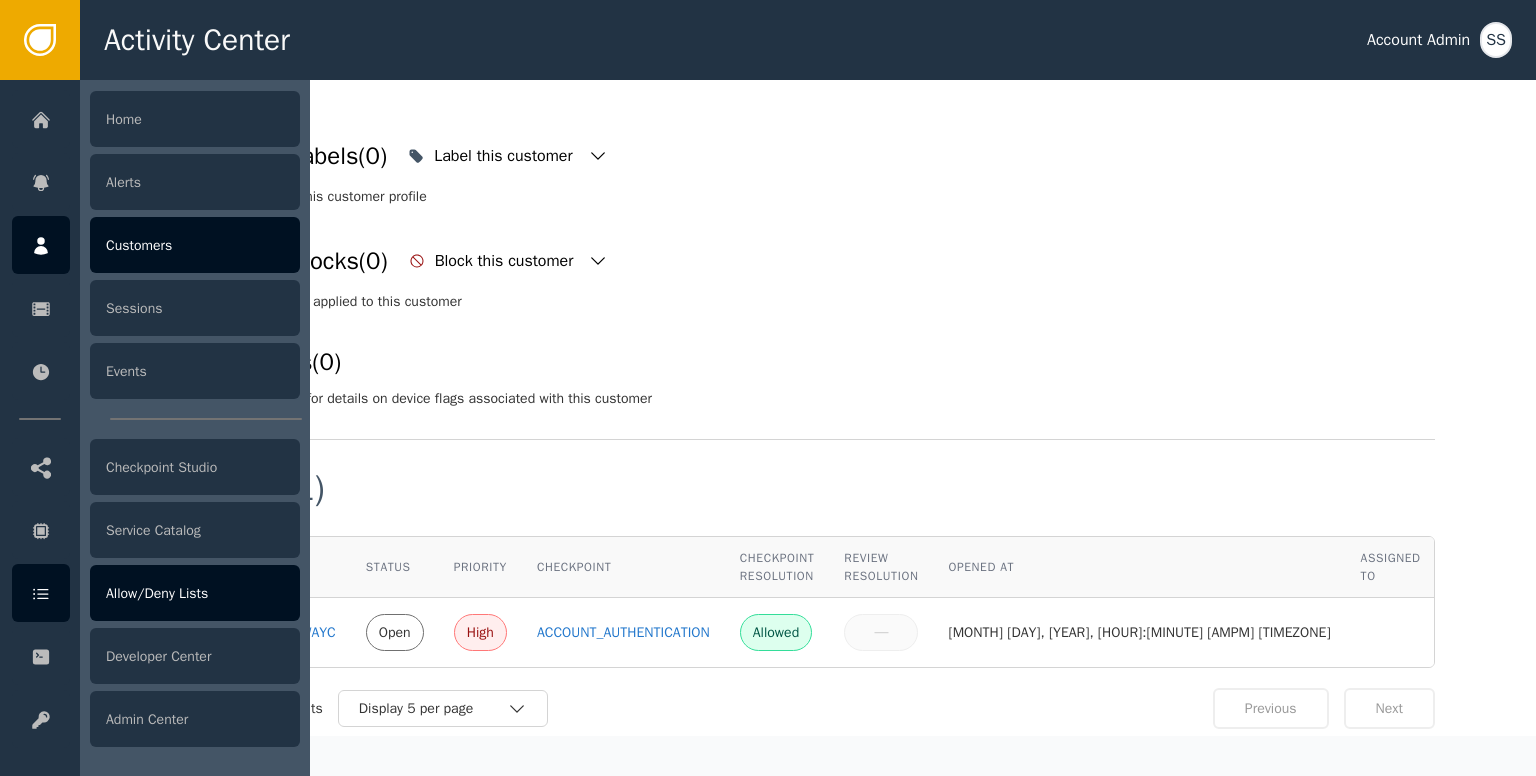 click on "Allow/Deny Lists" at bounding box center [195, 593] 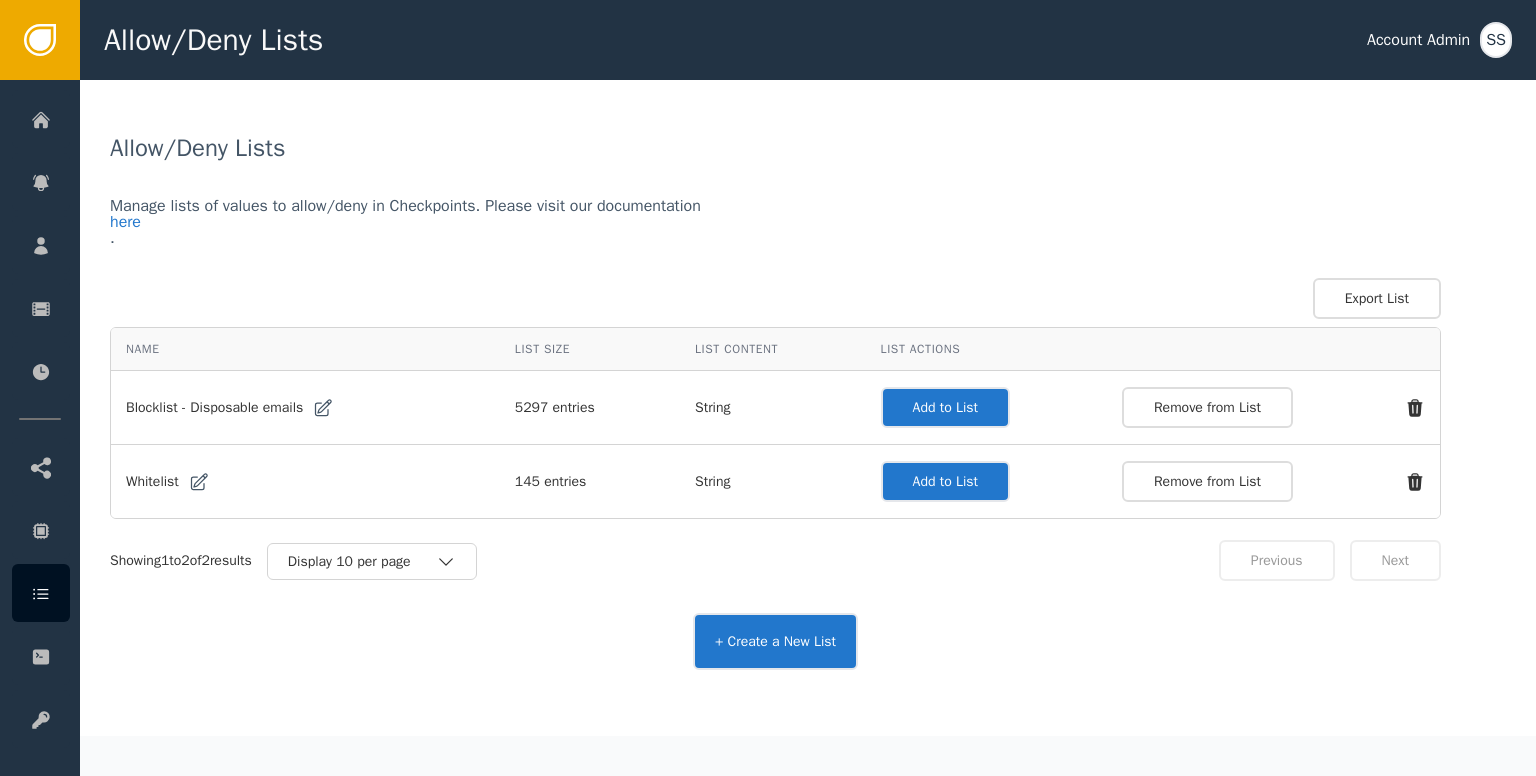 click on "Add to List" at bounding box center [945, 407] 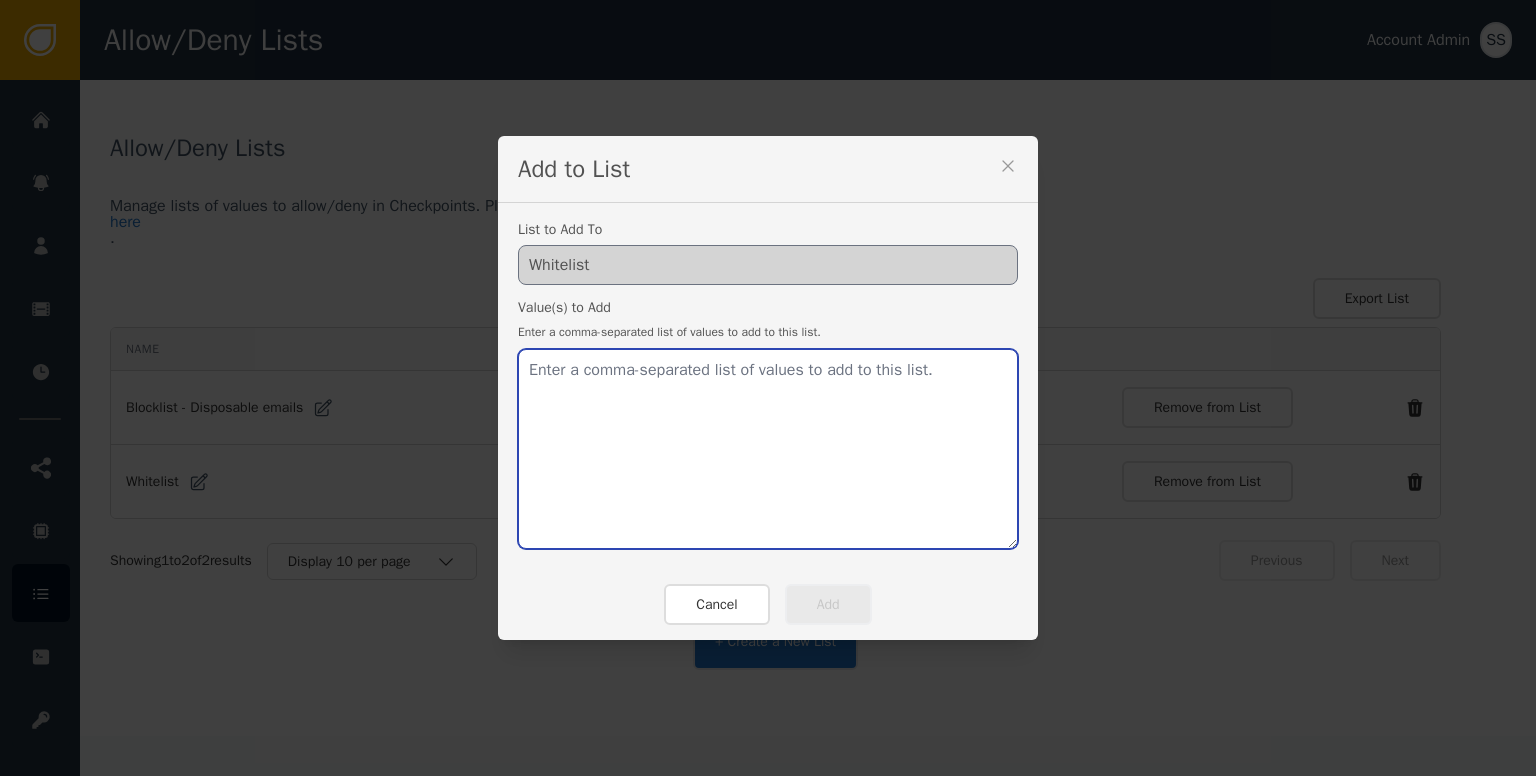 click at bounding box center (768, 449) 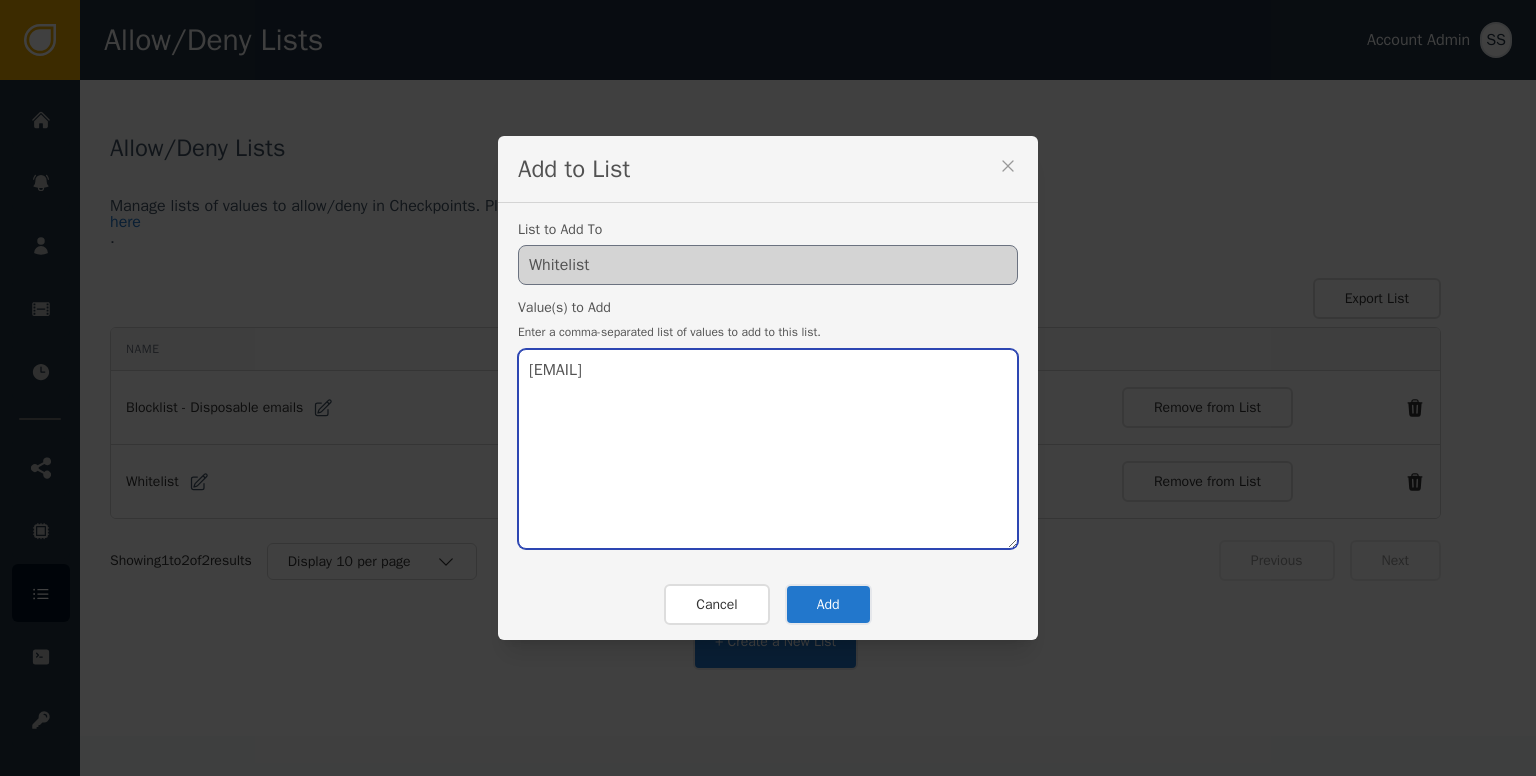 type on "[EMAIL]" 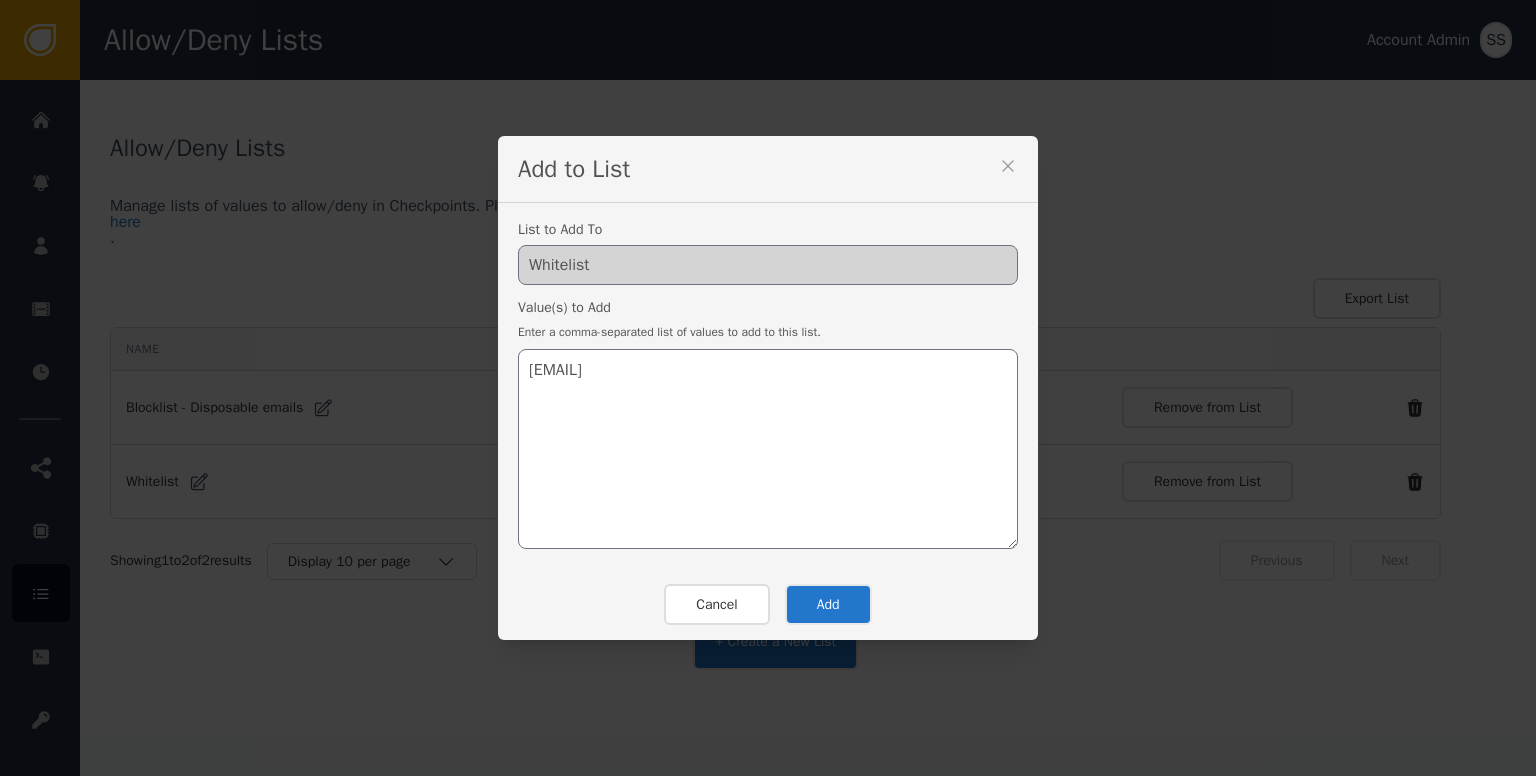 click on "Add" at bounding box center [828, 604] 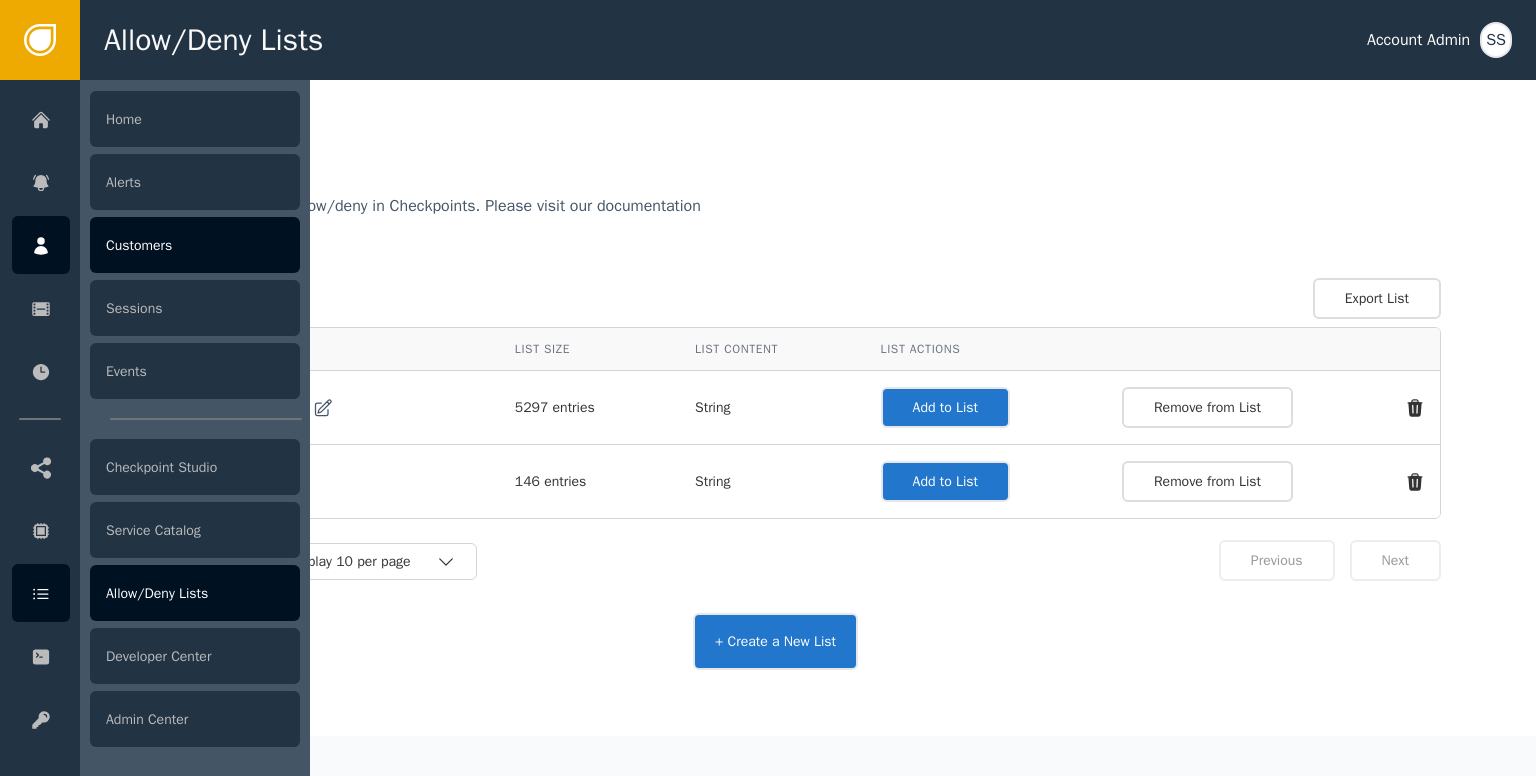 click at bounding box center [41, 245] 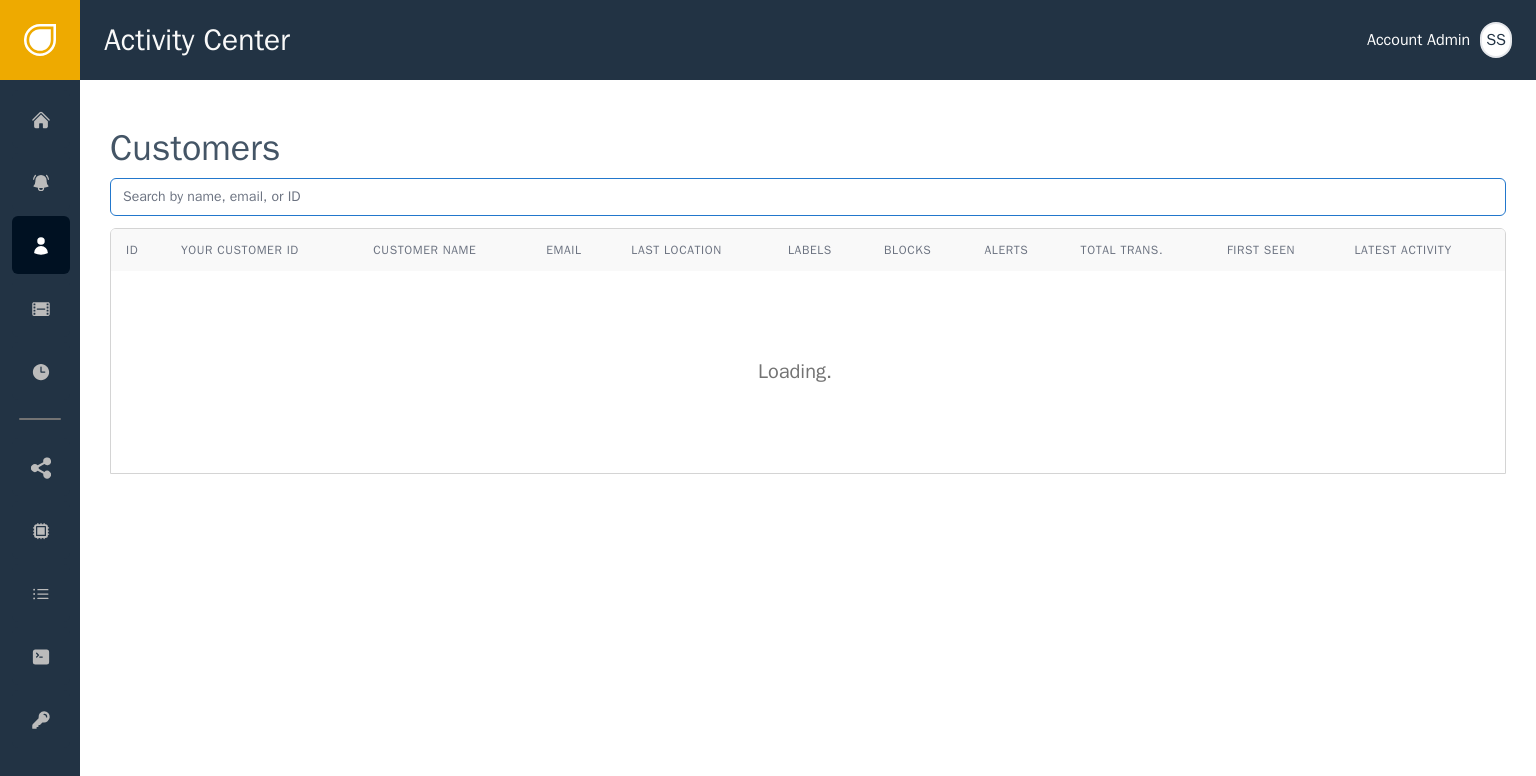 click at bounding box center (808, 197) 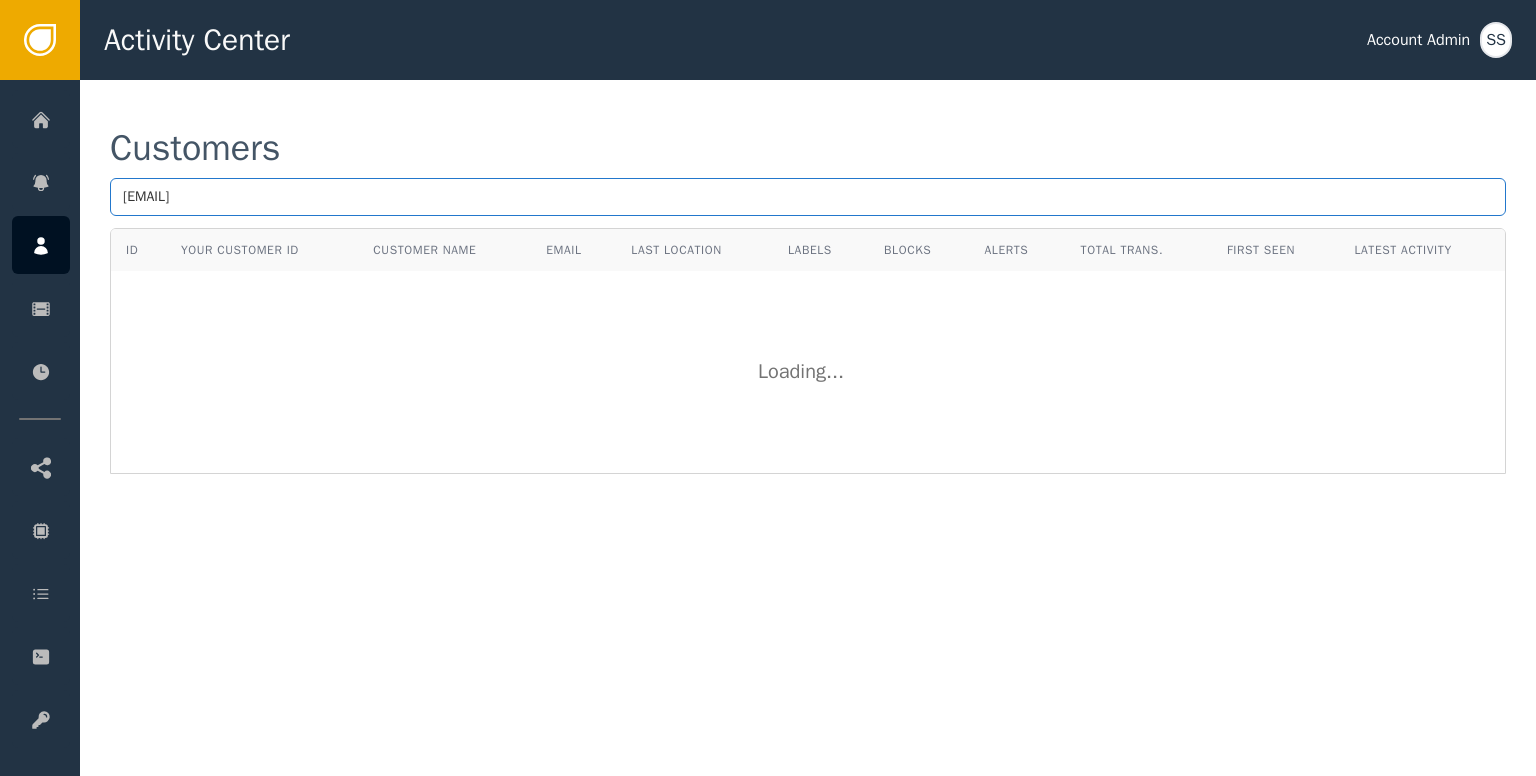 type on "[EMAIL]" 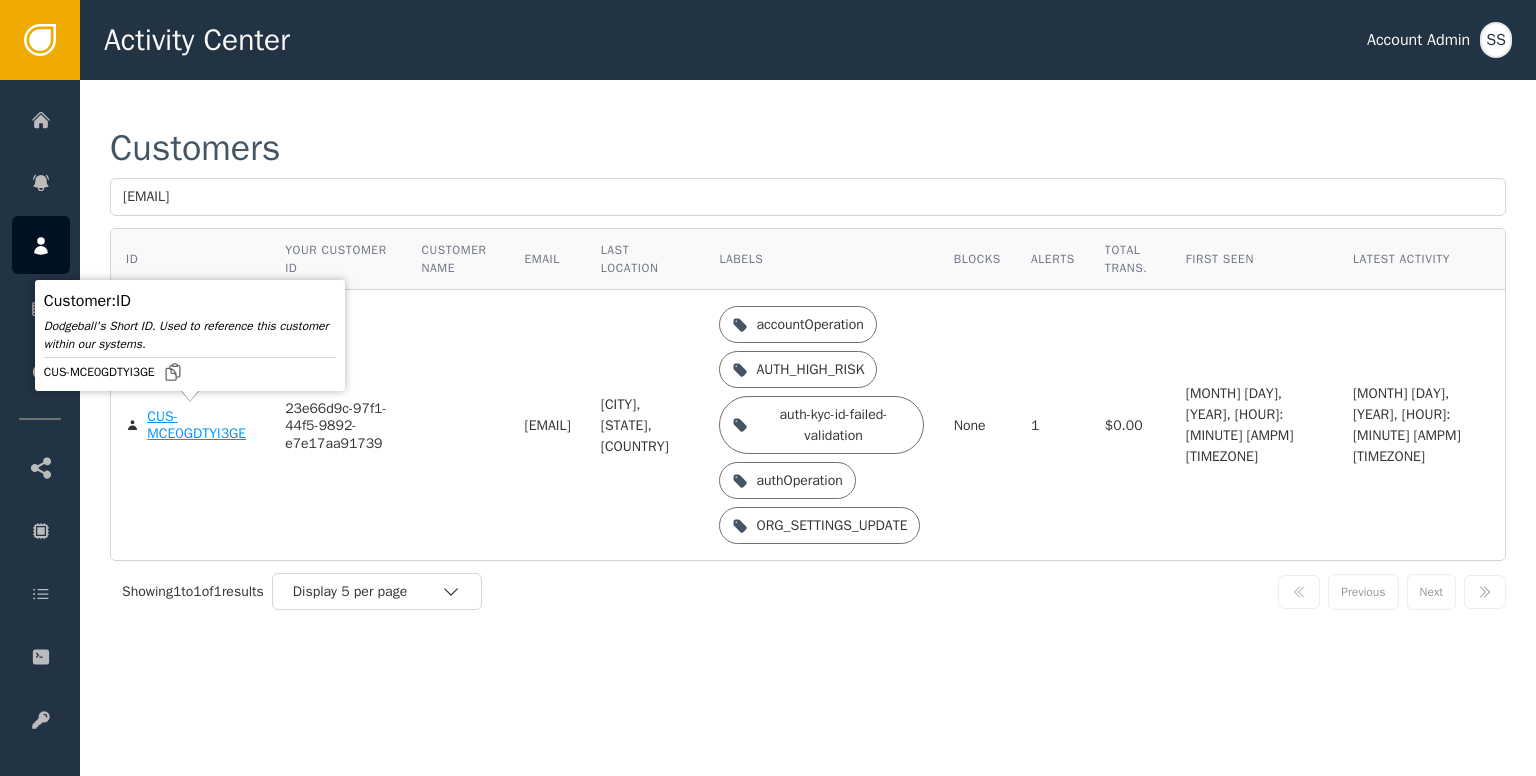 click on "CUS-MCE0GDTYI3GE" at bounding box center [201, 425] 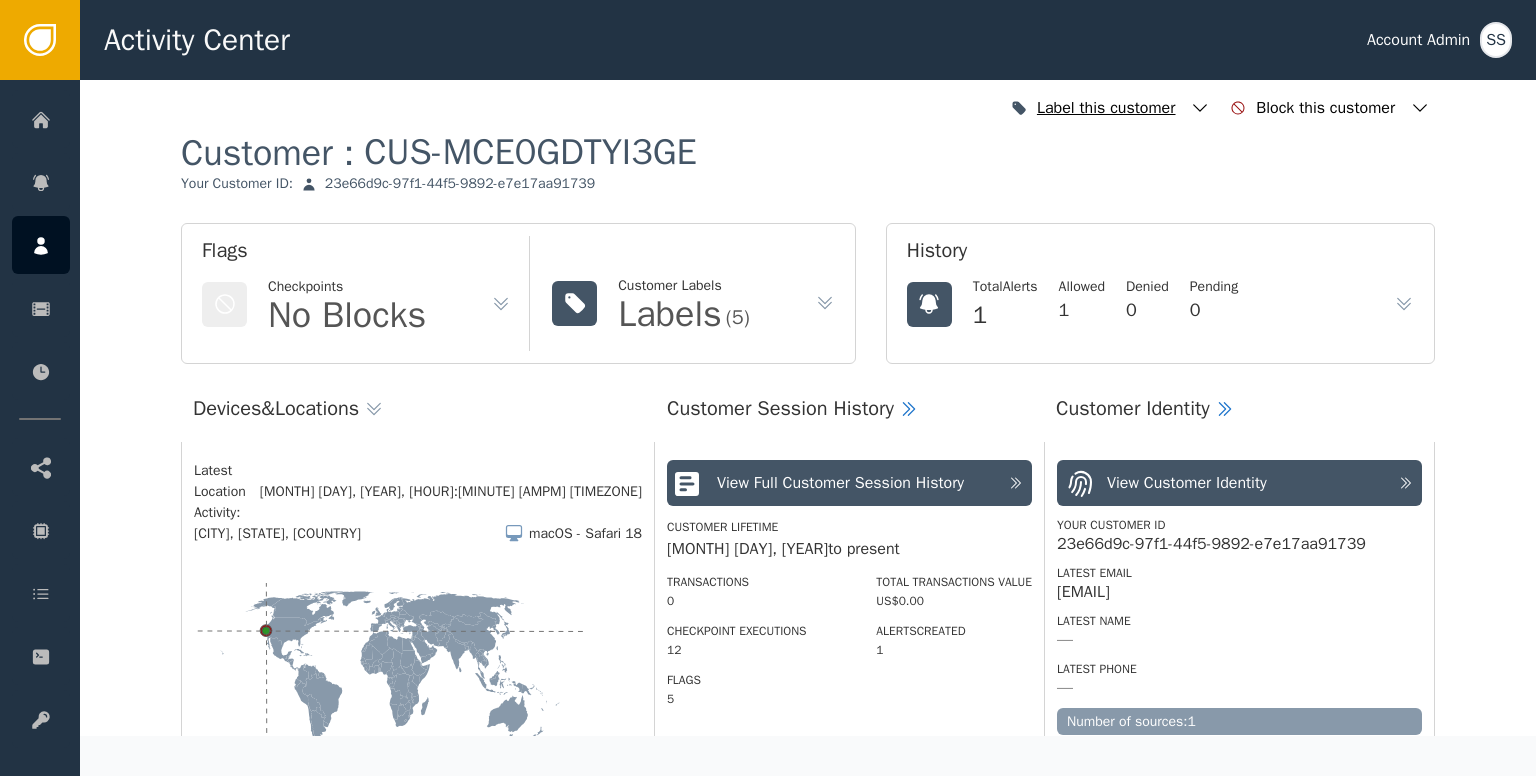 click at bounding box center (1200, 108) 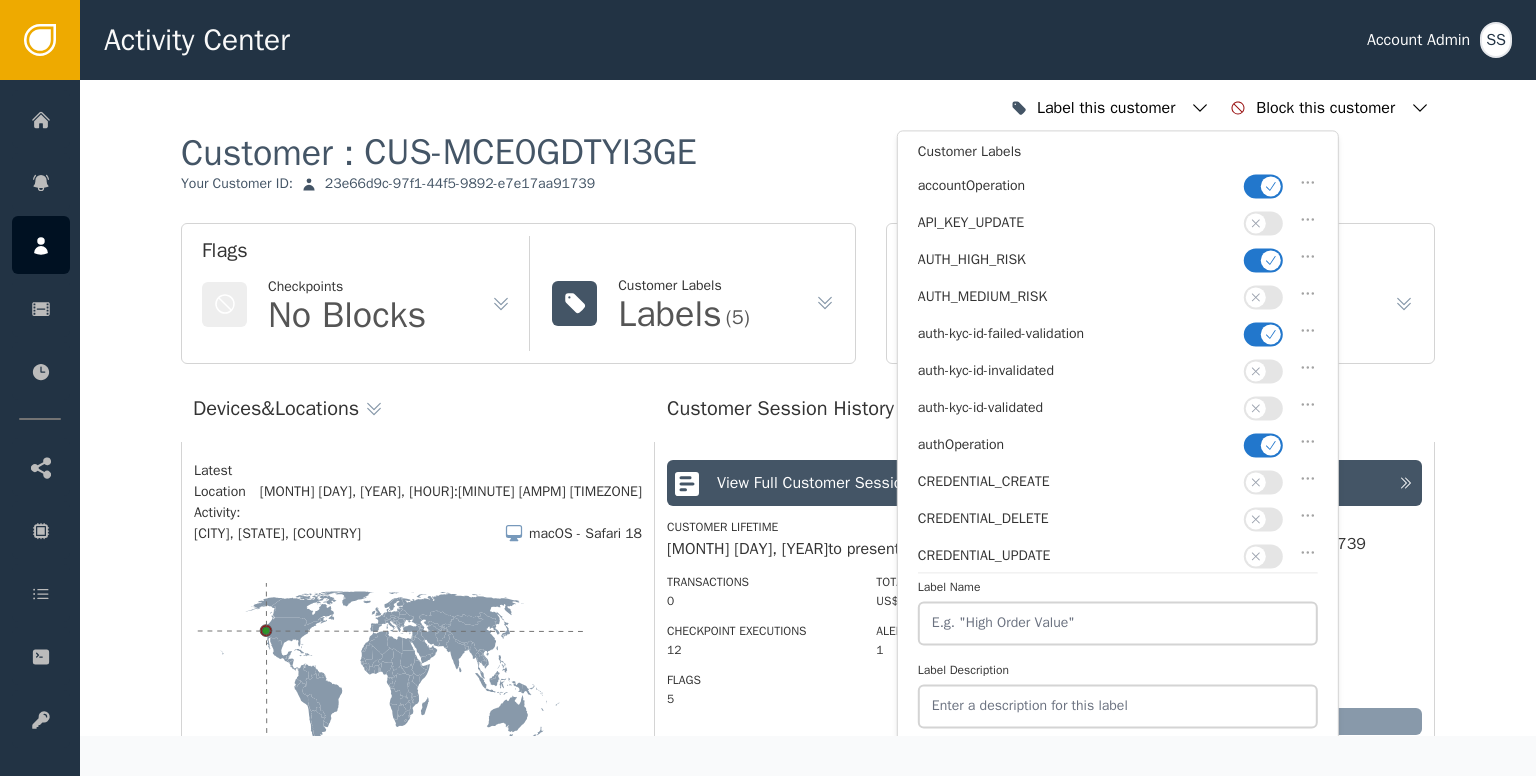 click at bounding box center [1271, 186] 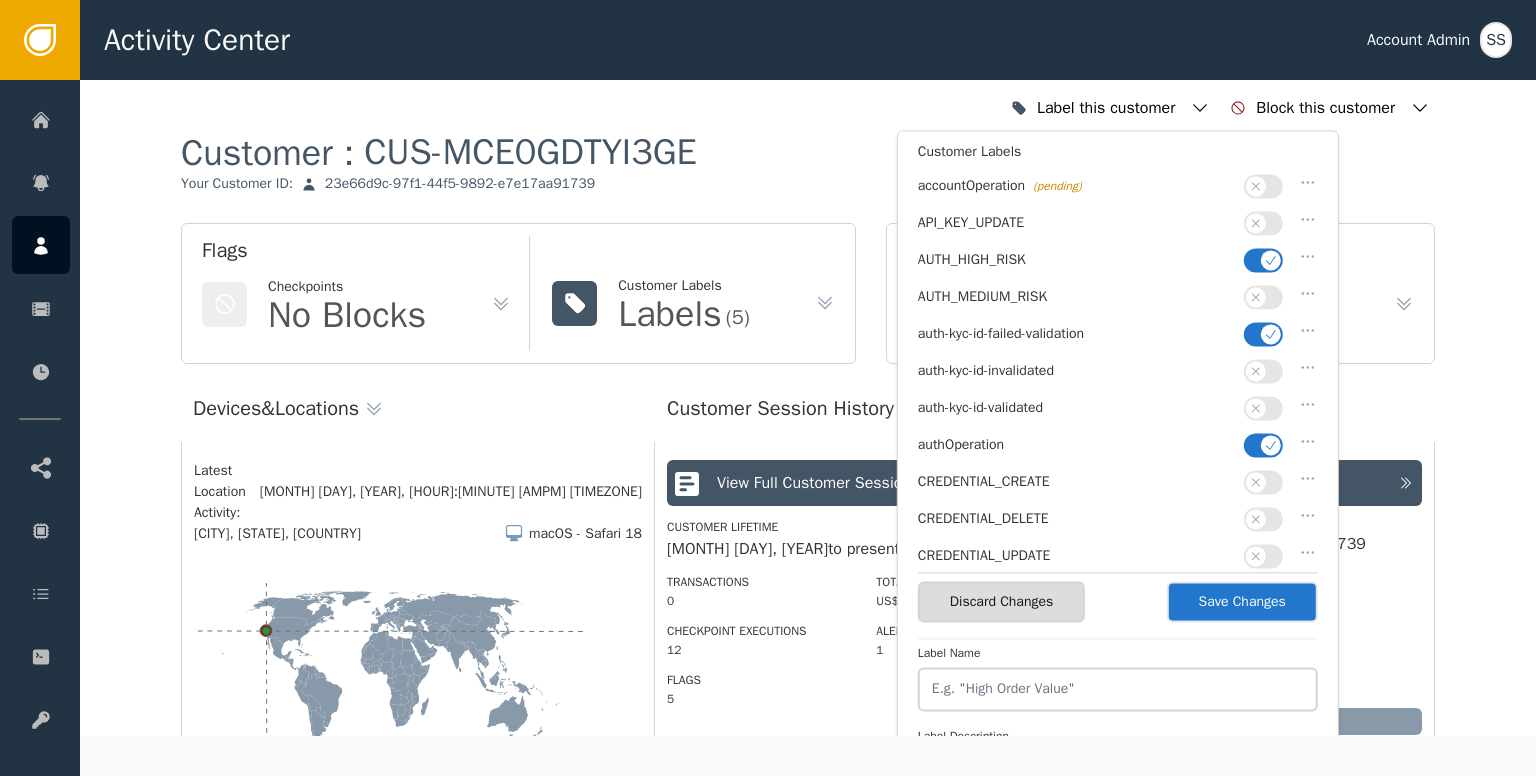 click at bounding box center [1271, 260] 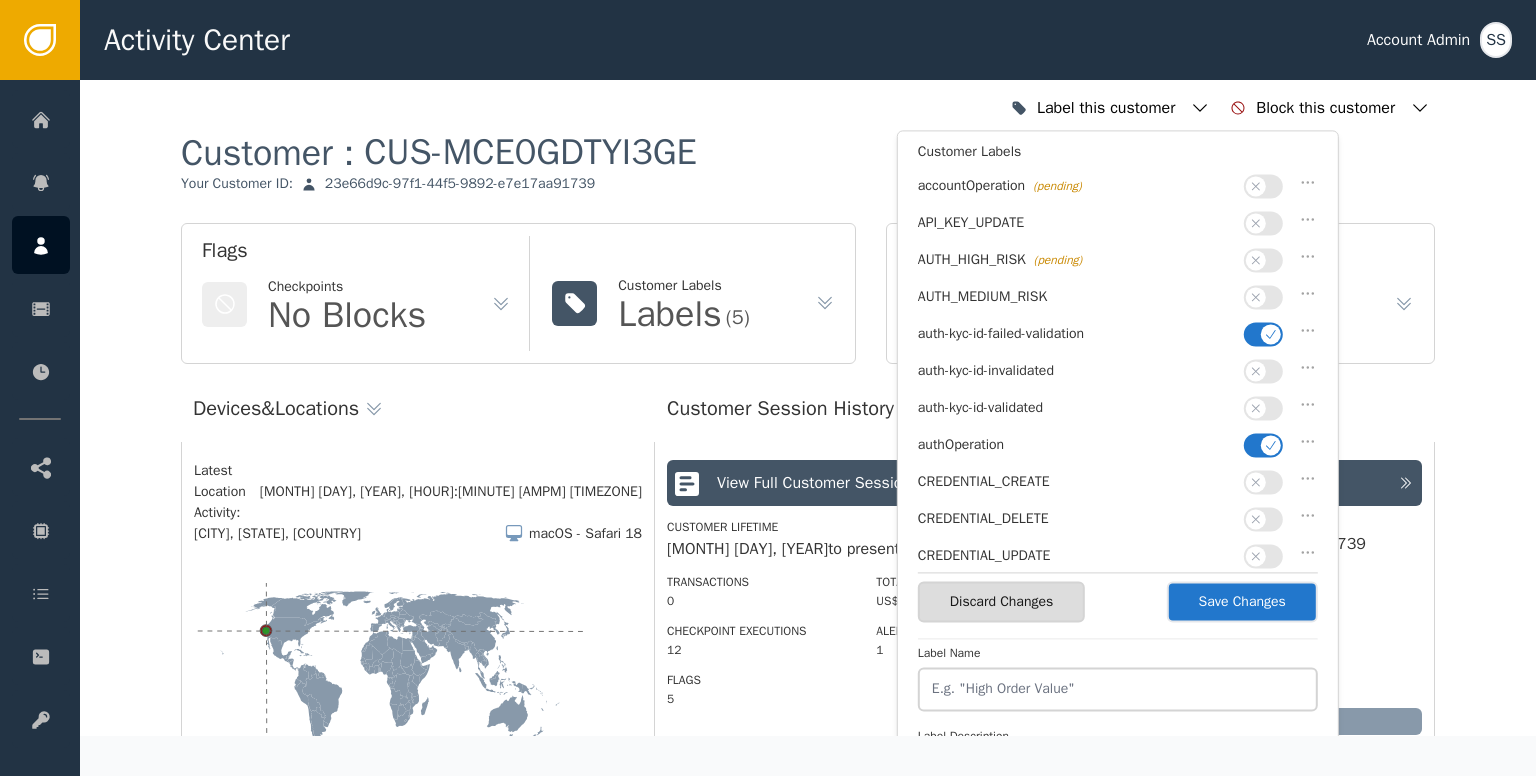 click at bounding box center (1271, 334) 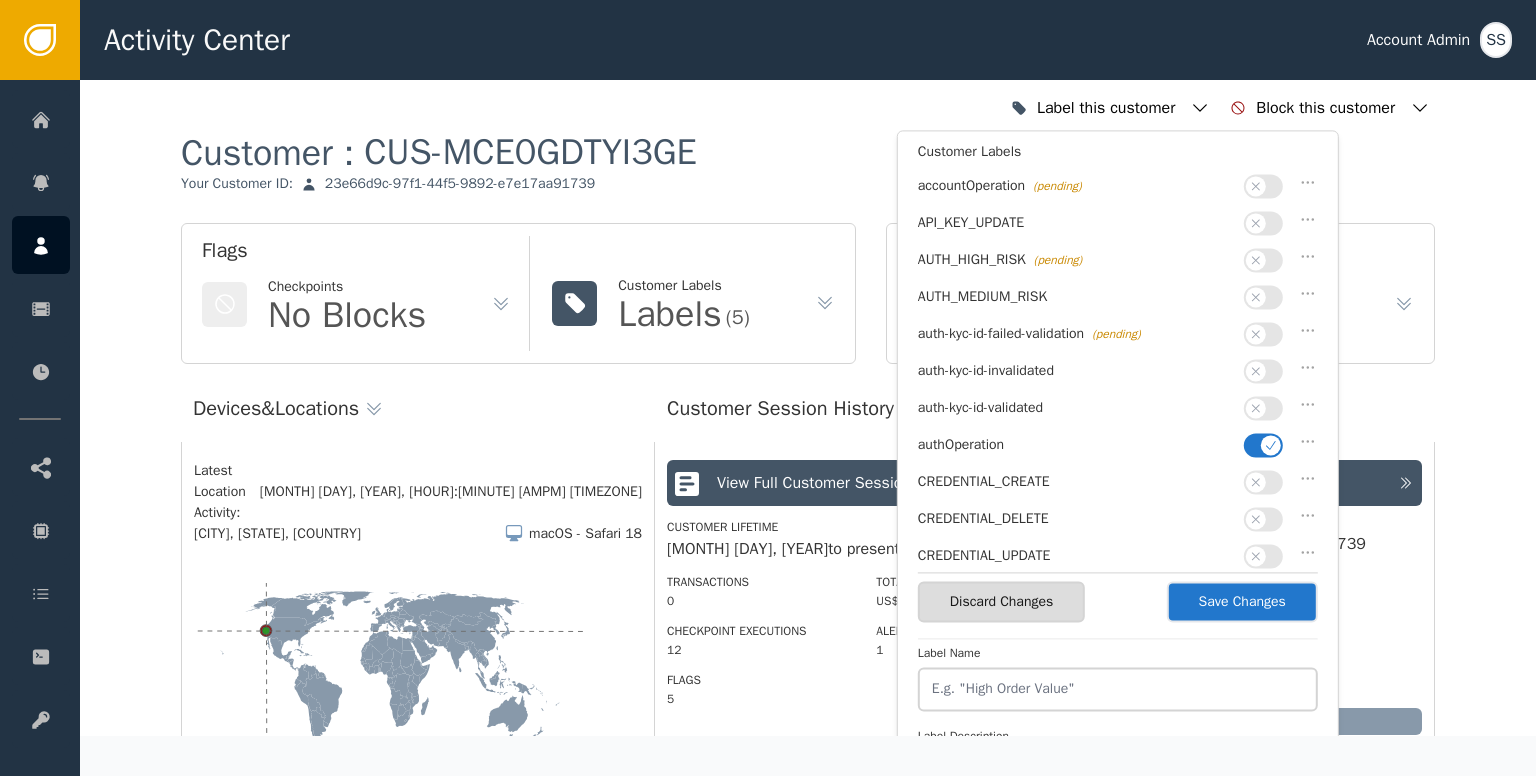 click at bounding box center (1263, 371) 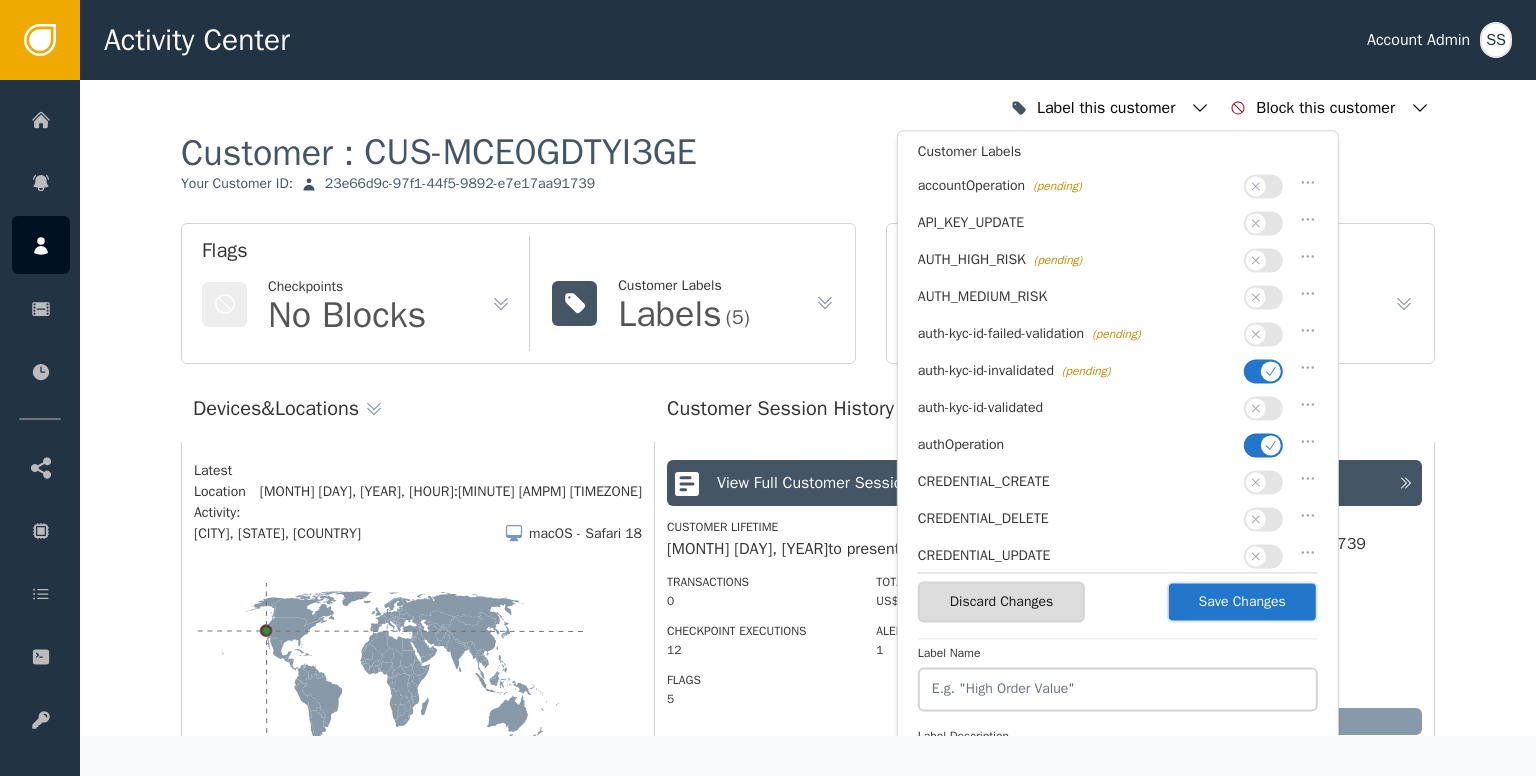 click at bounding box center [1271, 371] 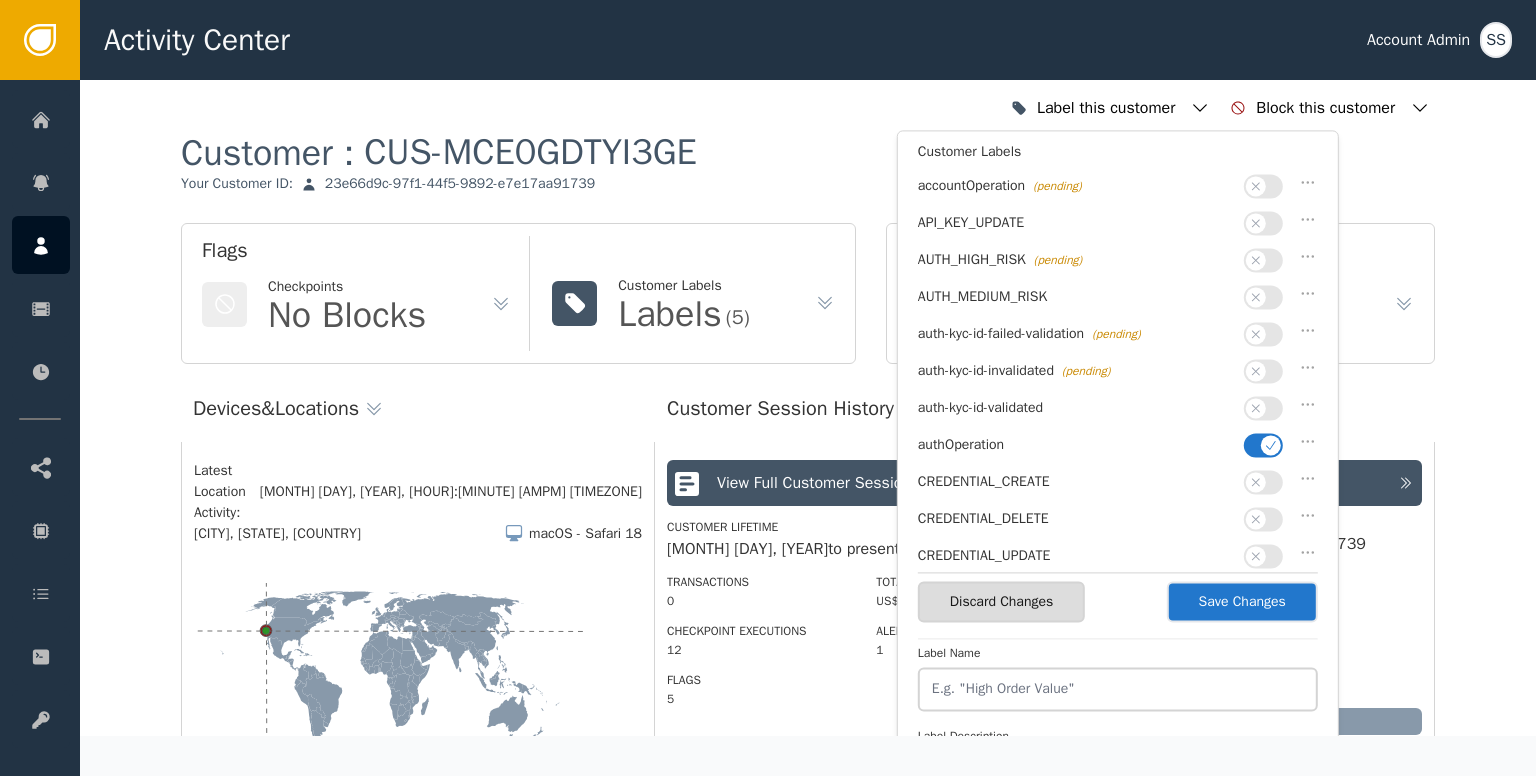 click at bounding box center (1256, 408) 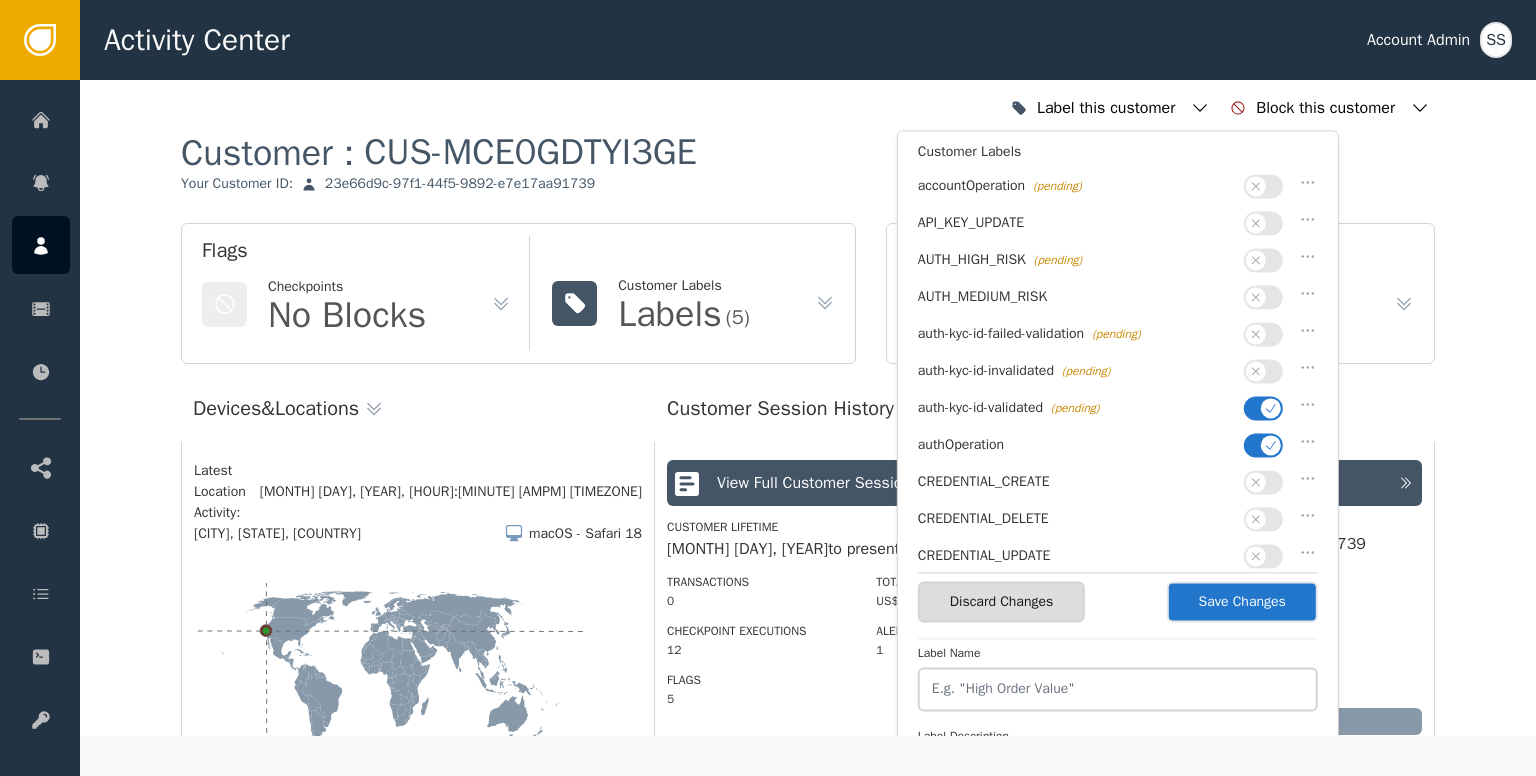 click at bounding box center (1271, 445) 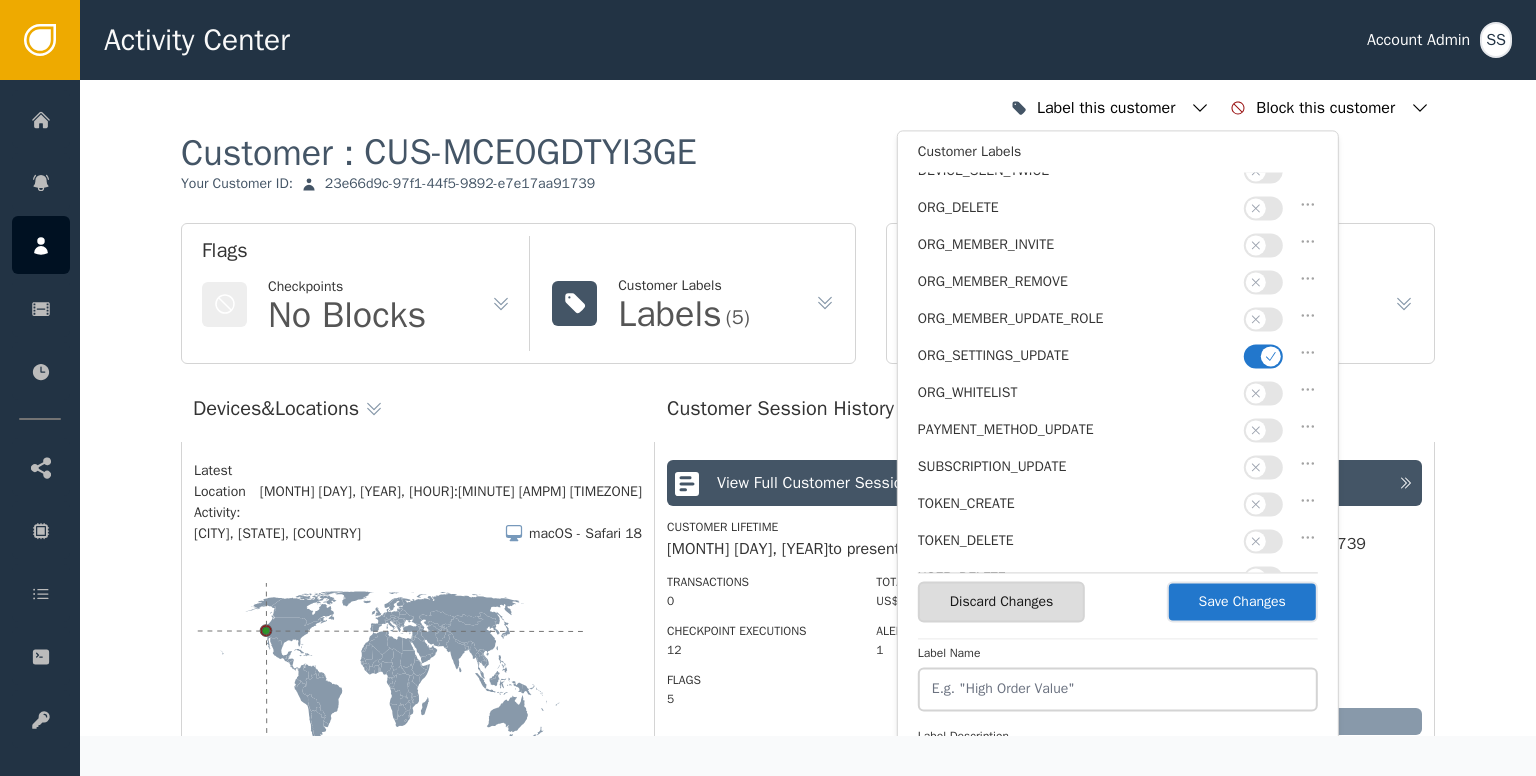 scroll, scrollTop: 500, scrollLeft: 0, axis: vertical 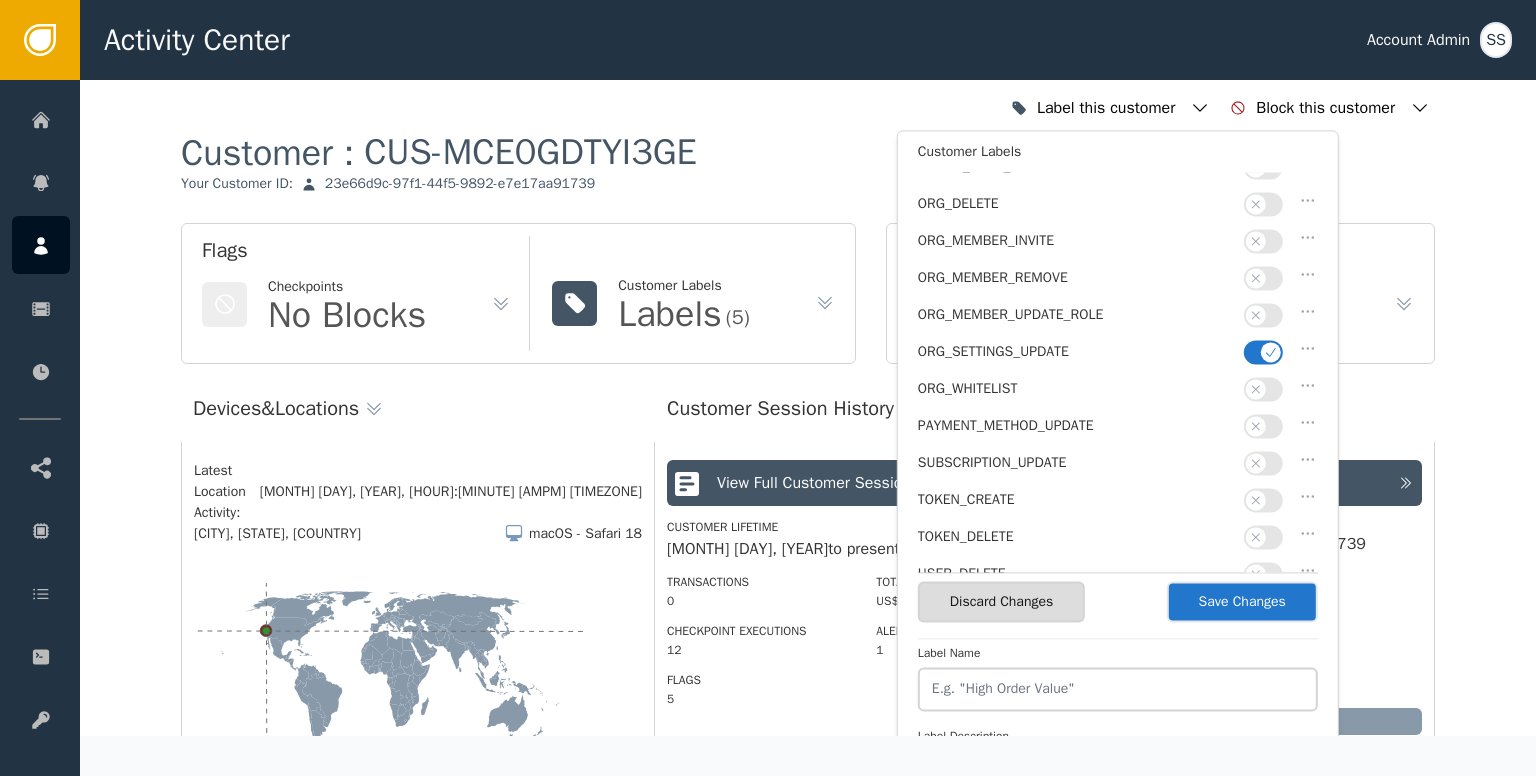 click at bounding box center (1271, 352) 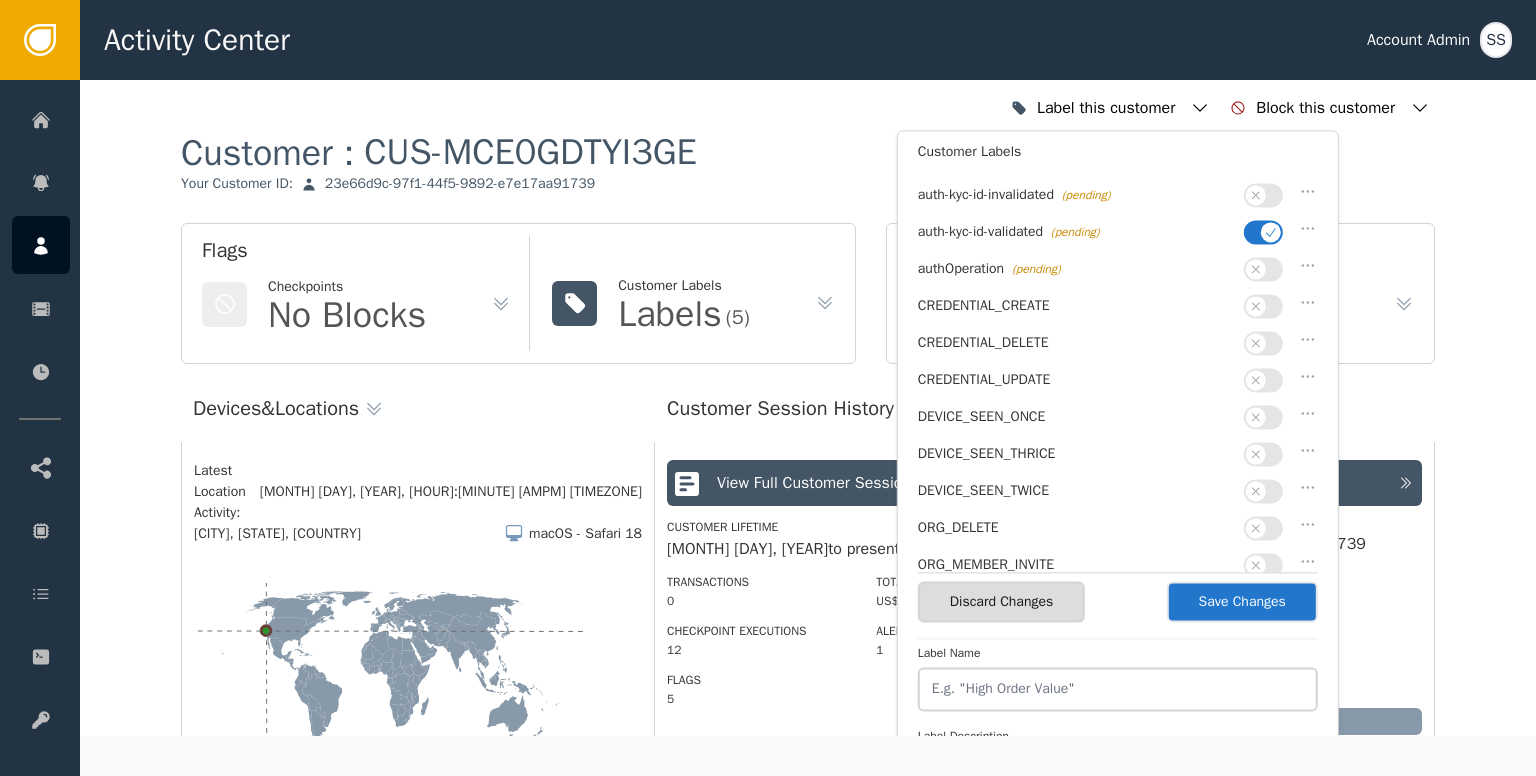 scroll, scrollTop: 100, scrollLeft: 0, axis: vertical 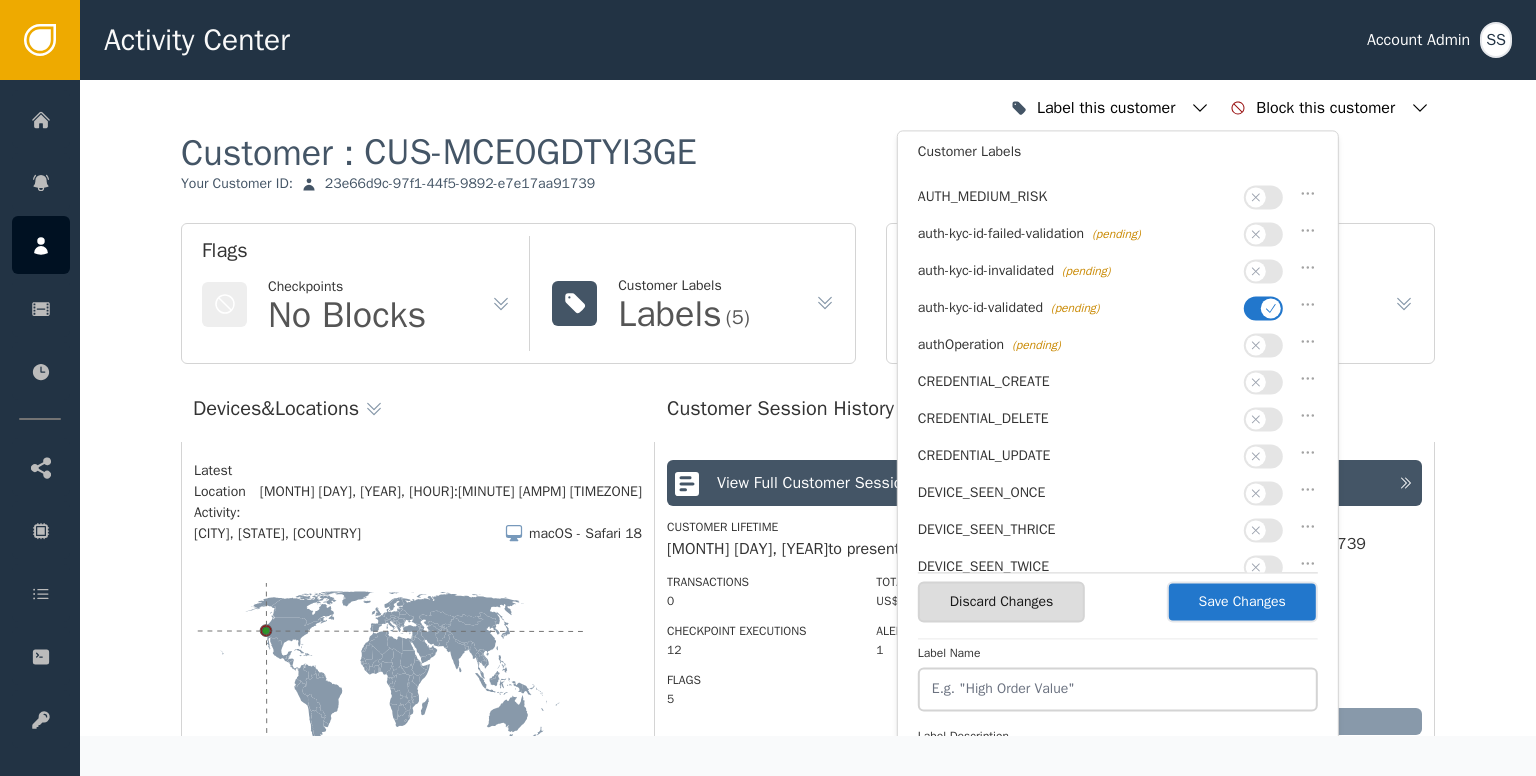 click on "Save Changes" at bounding box center (1242, 601) 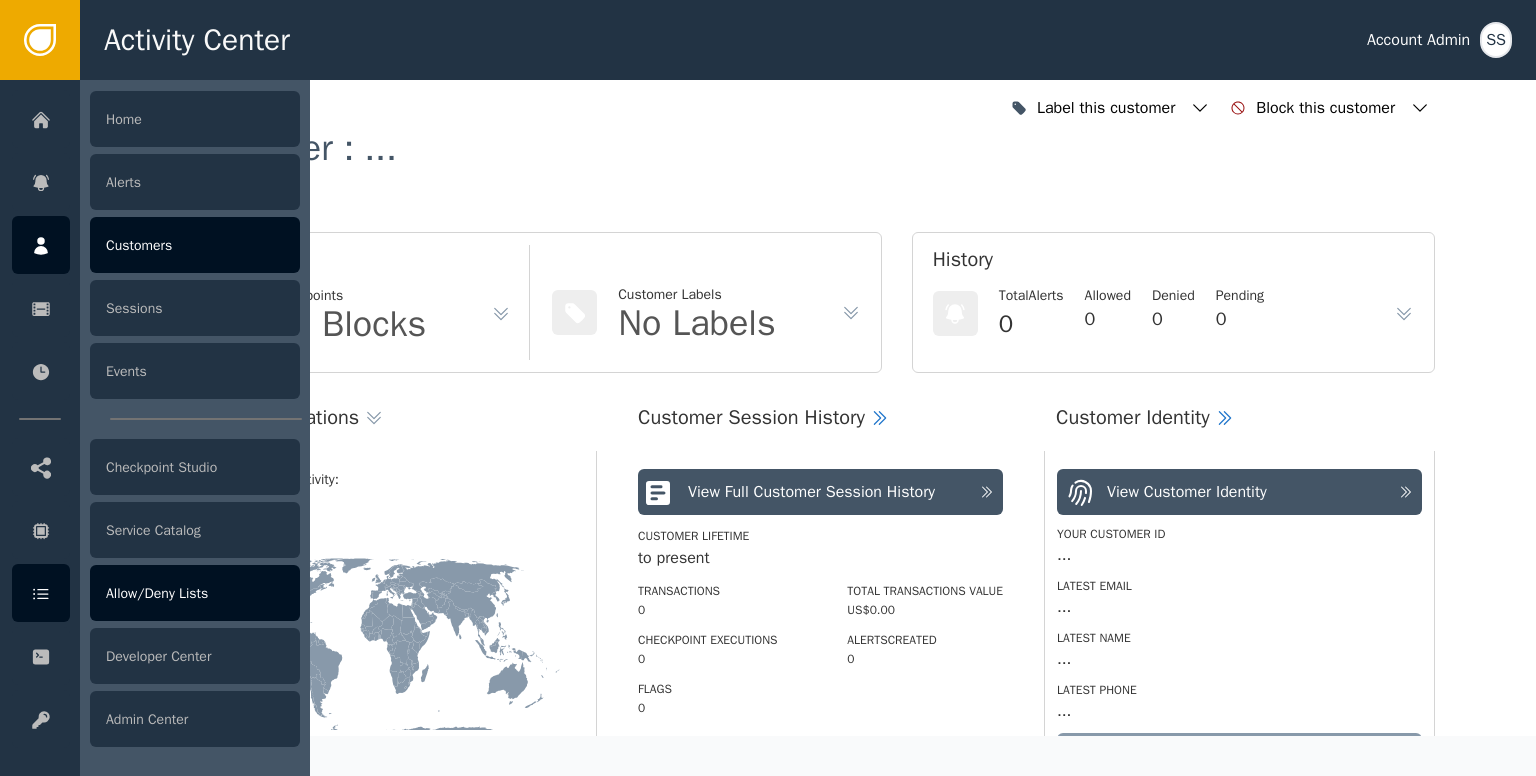 click on "Allow/Deny Lists" at bounding box center [195, 593] 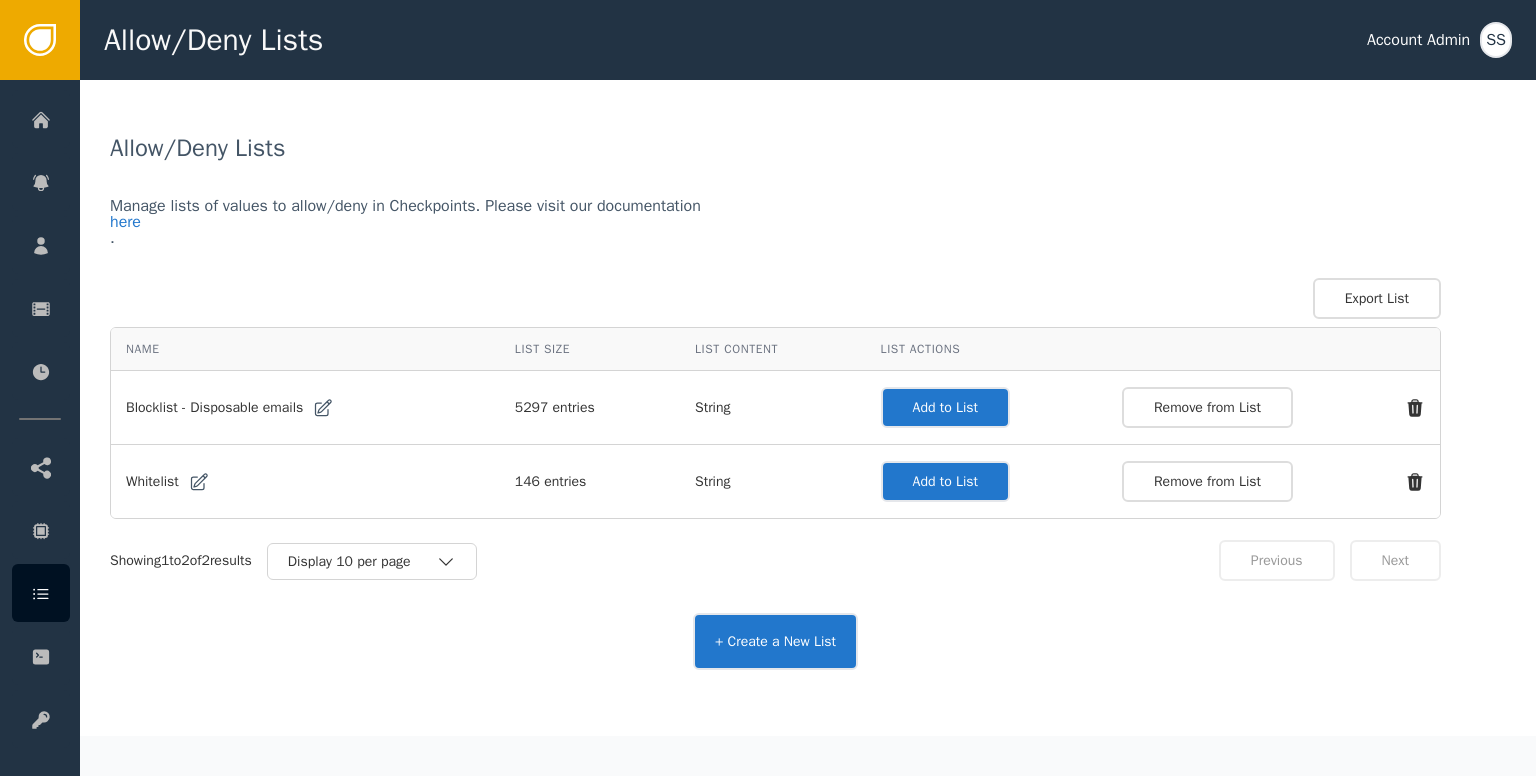 click on "Add to List" at bounding box center (945, 407) 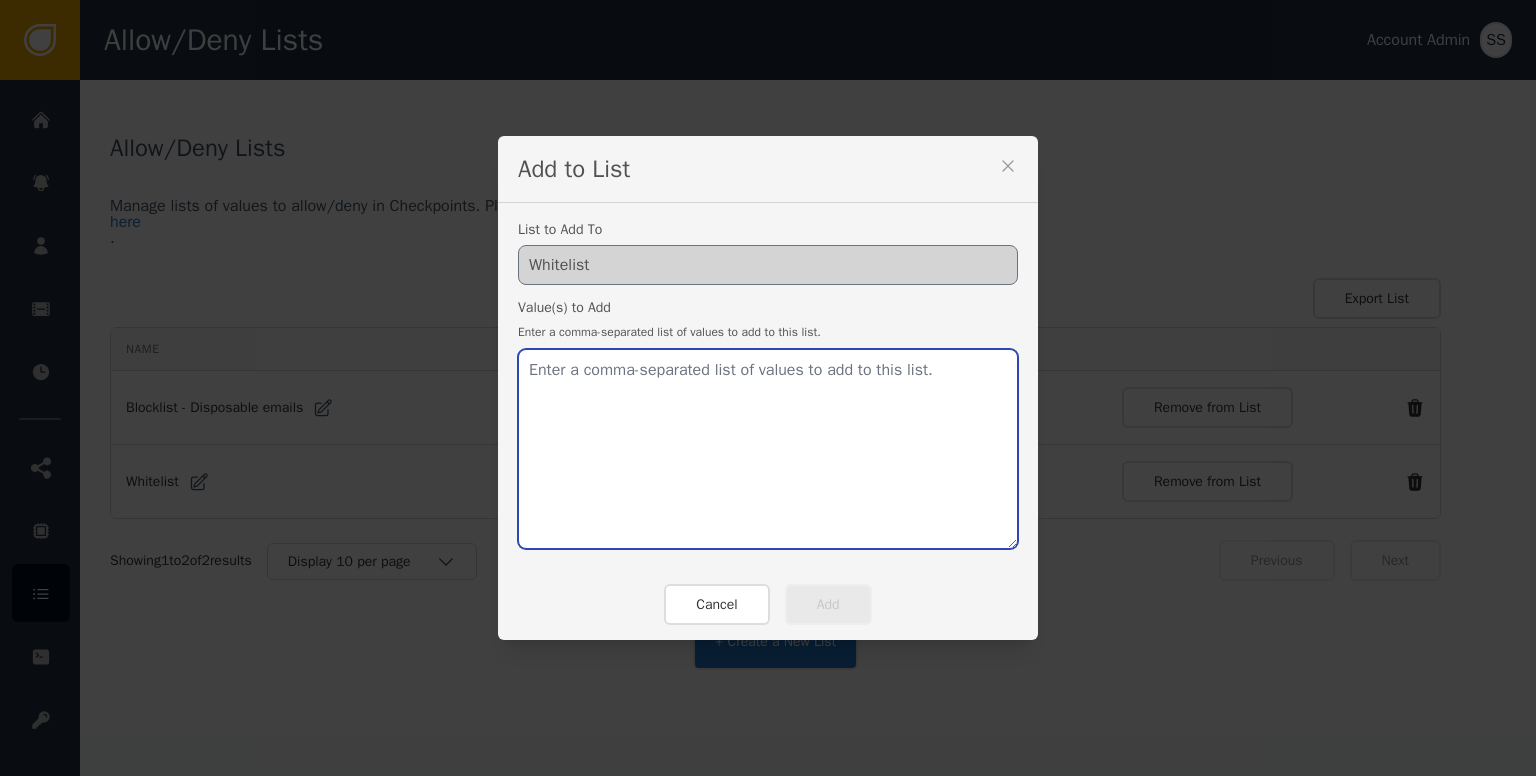 click at bounding box center [768, 449] 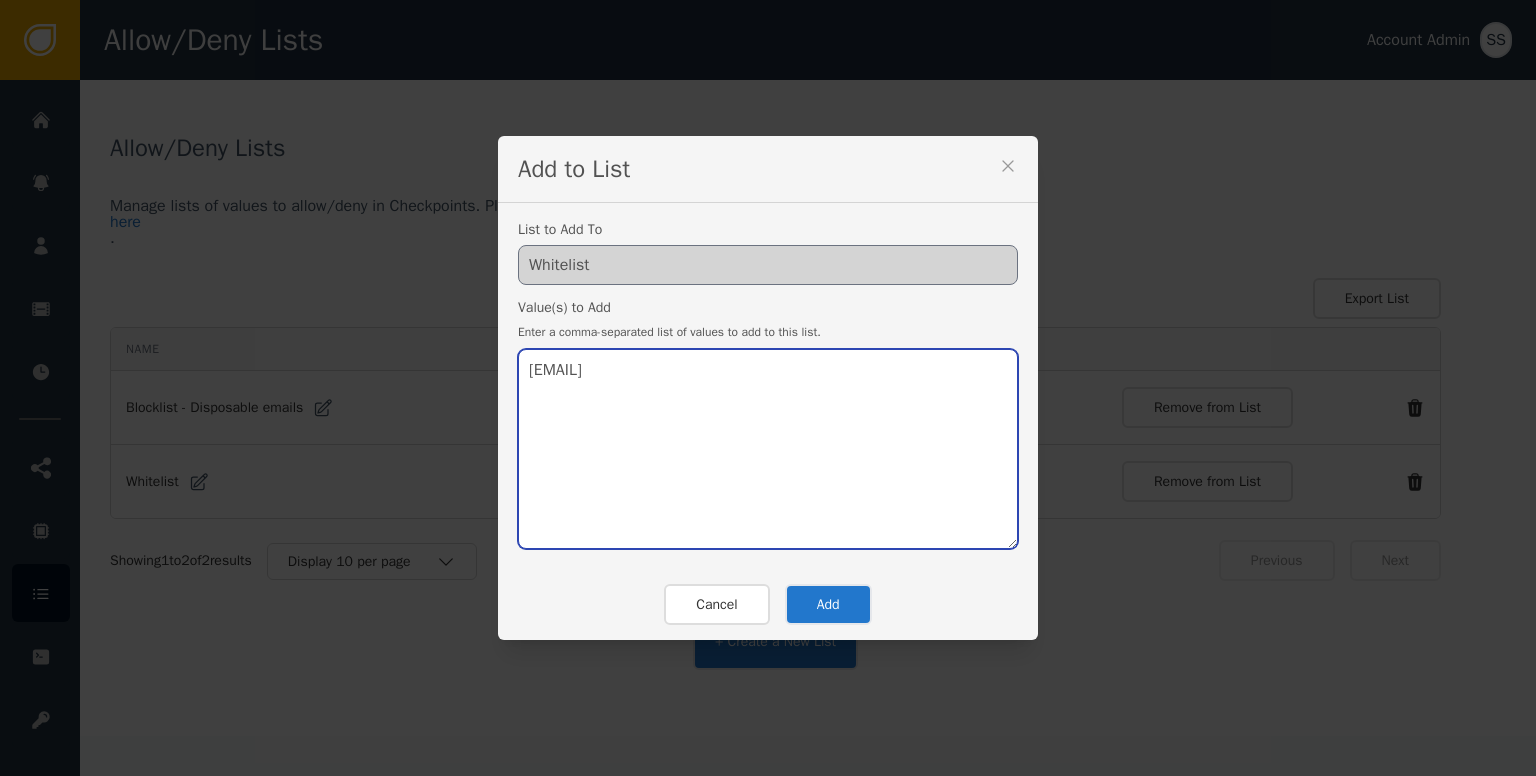 type on "[EMAIL]" 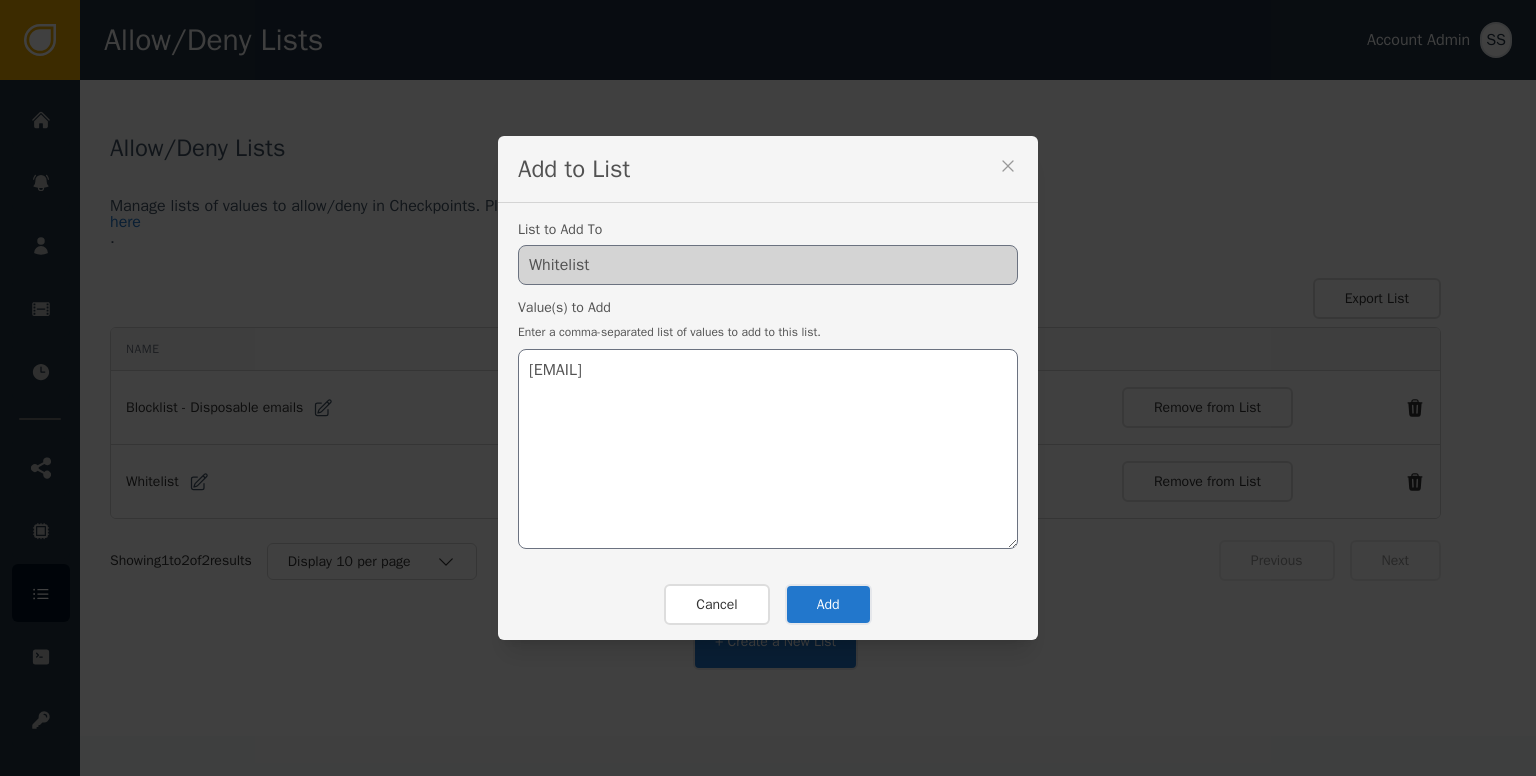 click on "Add" at bounding box center [828, 604] 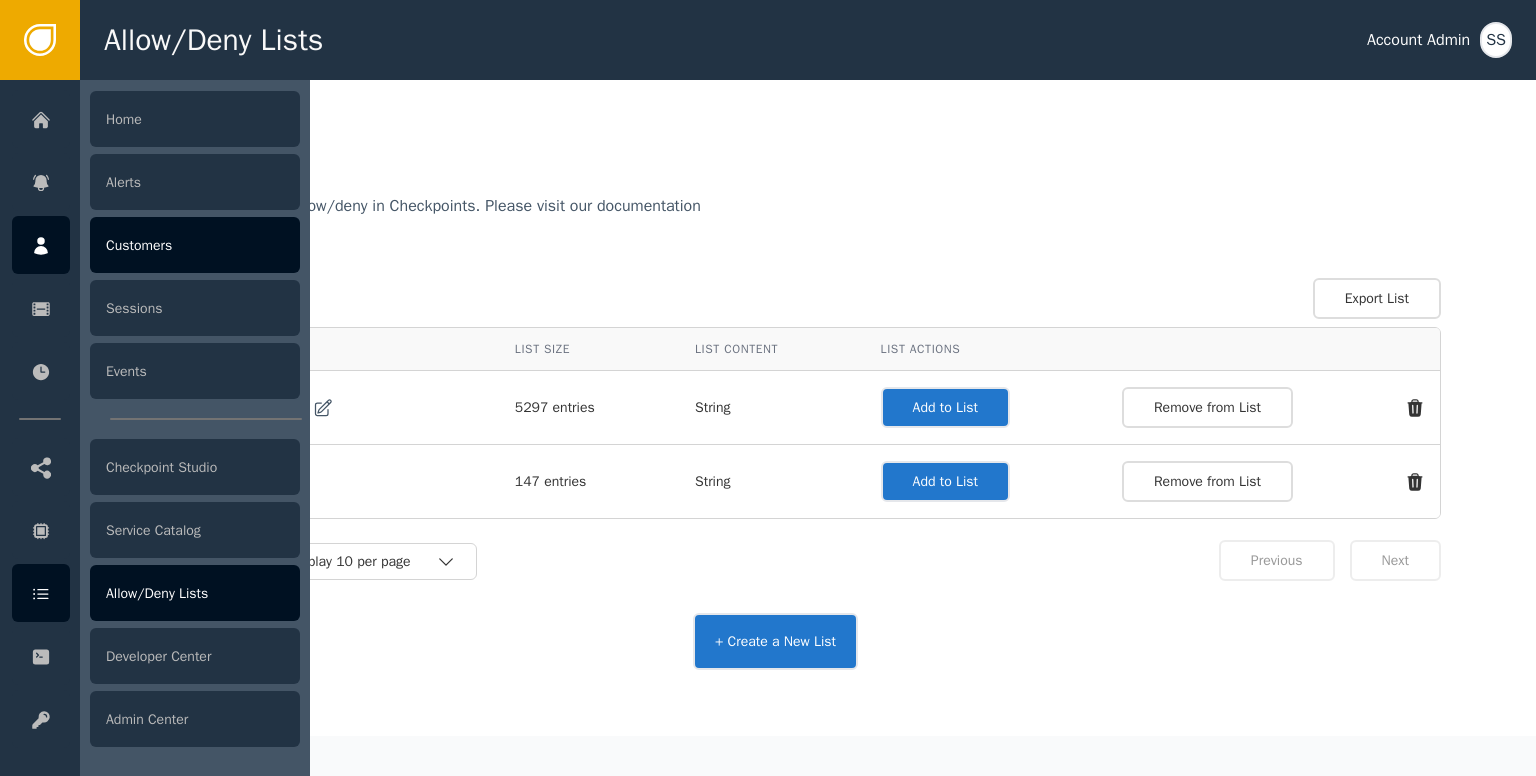 click at bounding box center (41, 246) 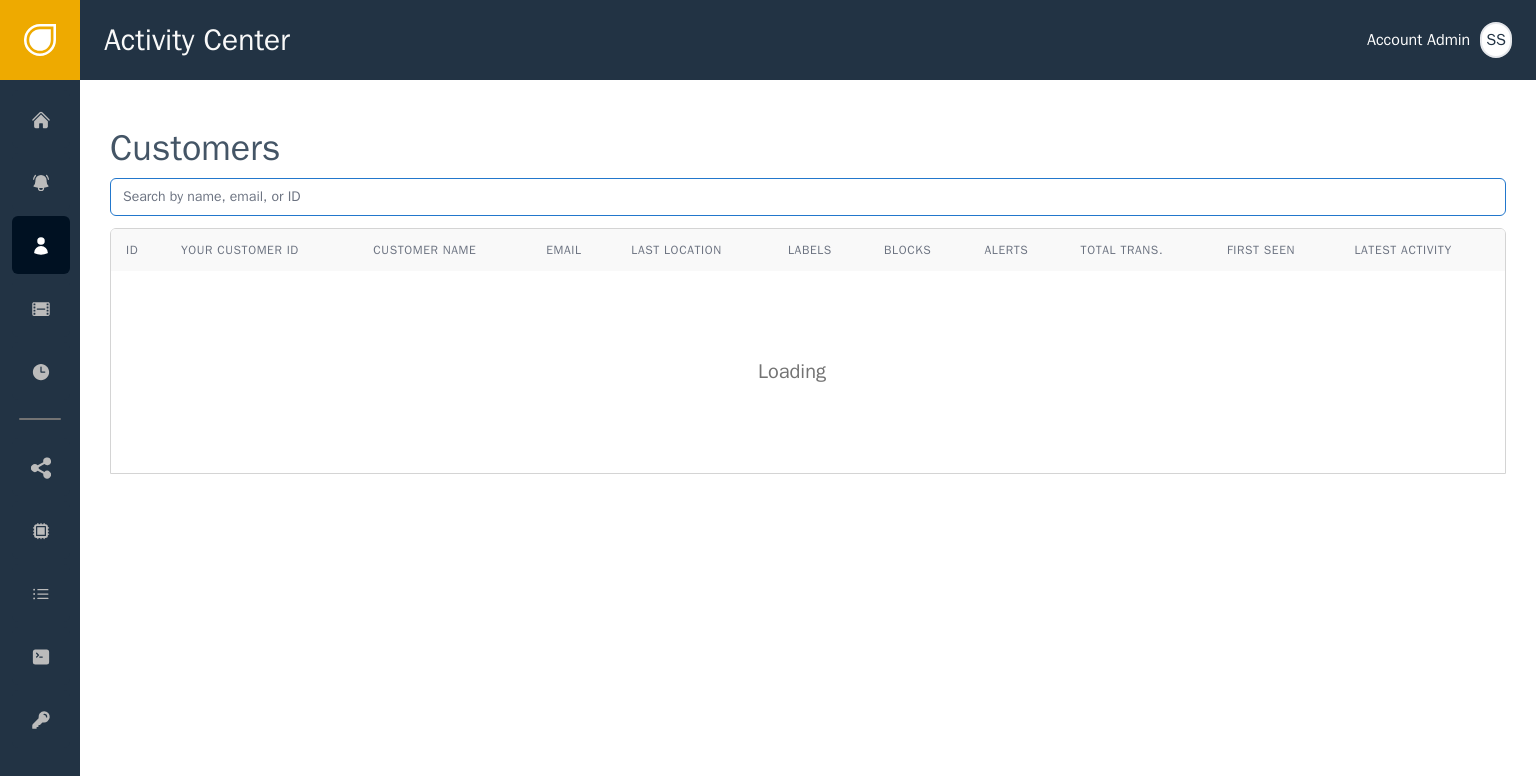 click at bounding box center [808, 197] 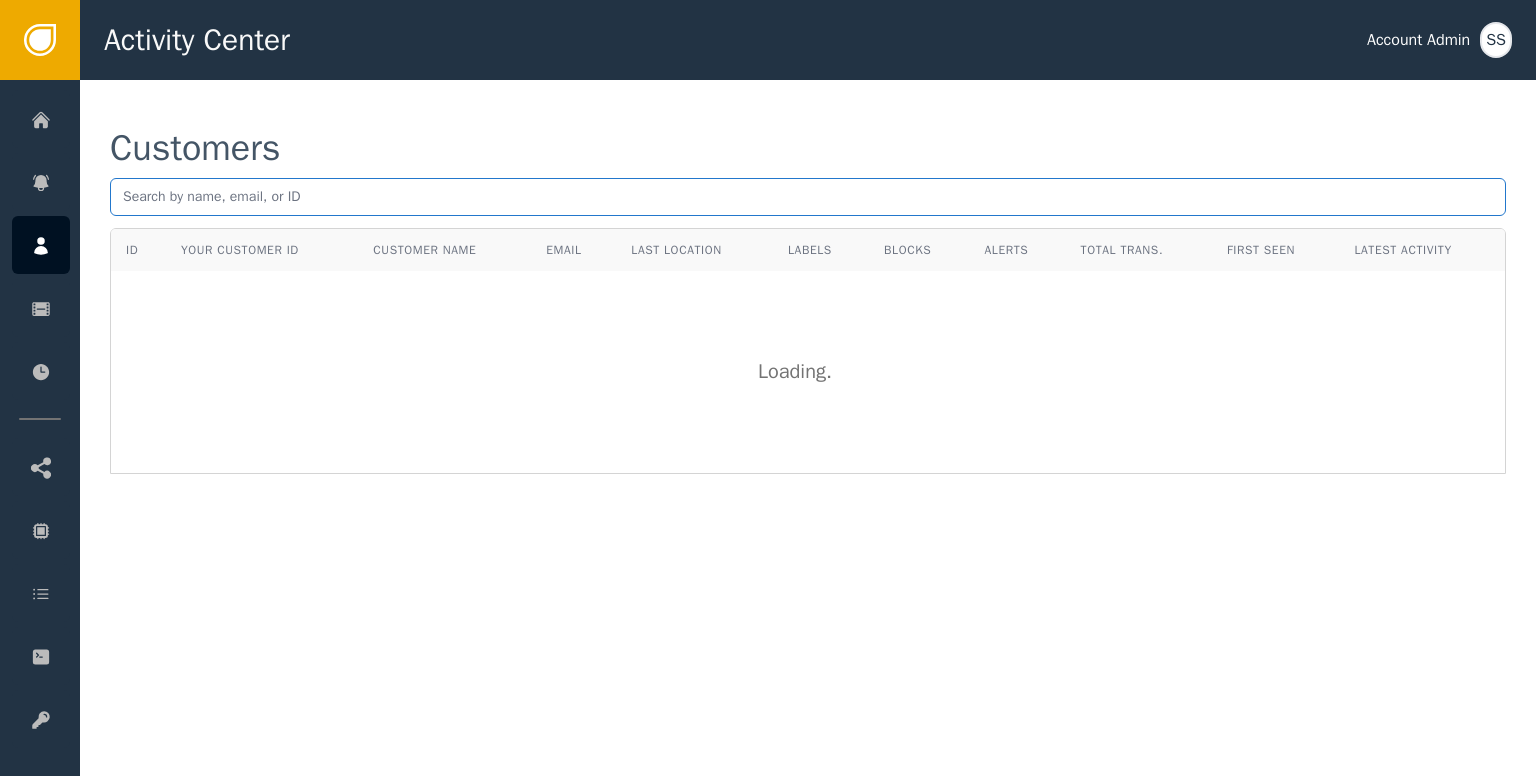 paste on "[EMAIL]" 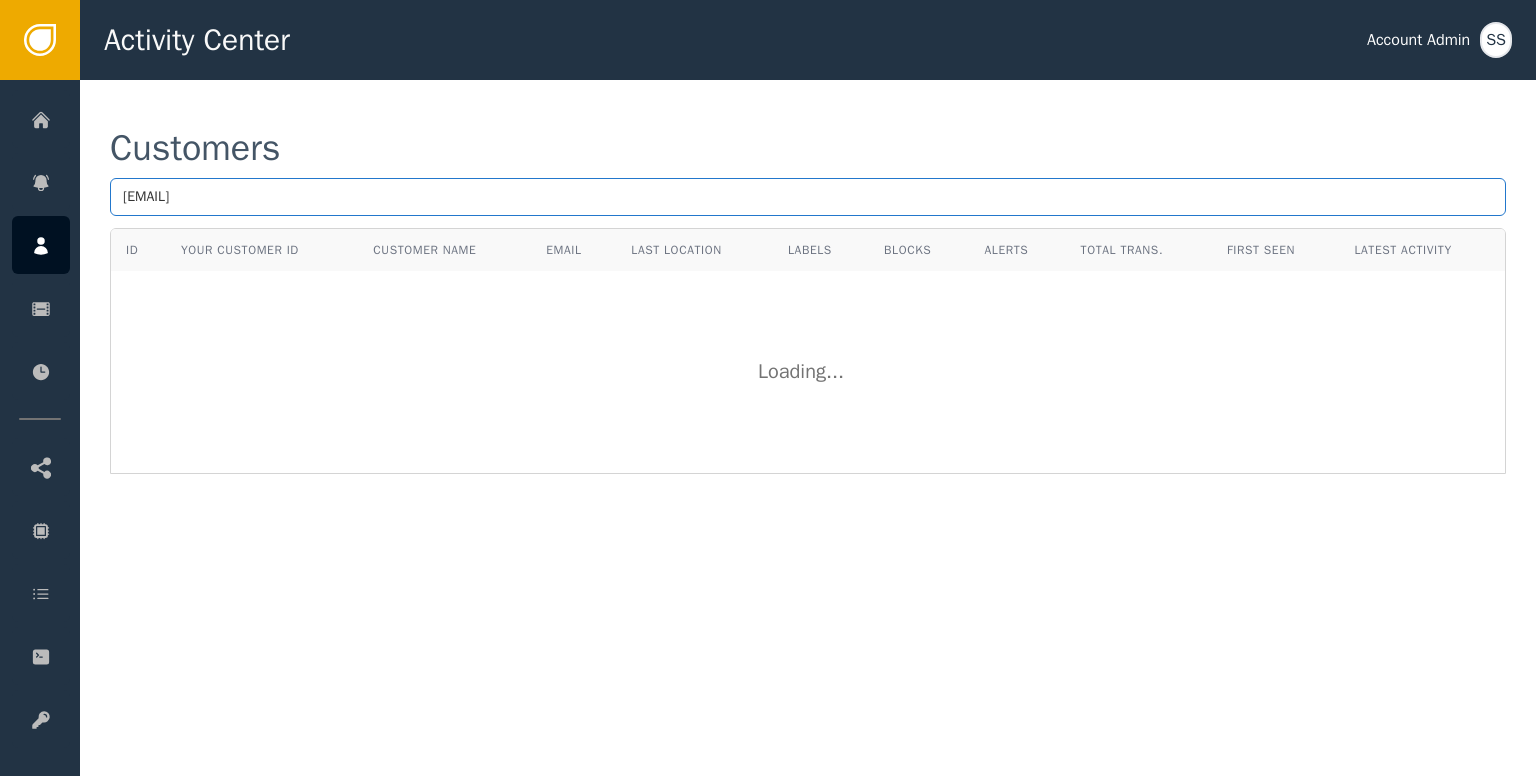 type on "[EMAIL]" 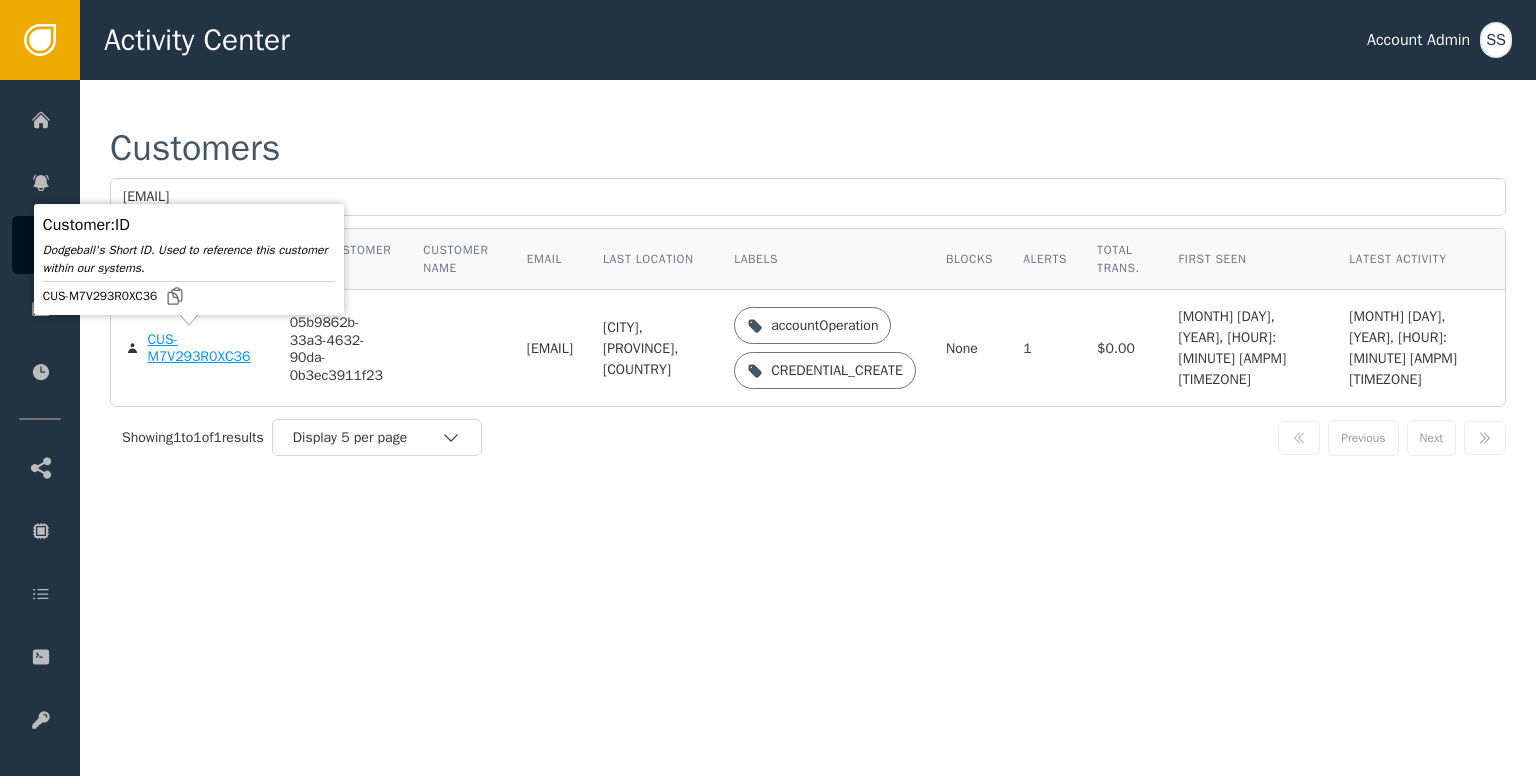 click on "CUS-M7V293R0XC36" at bounding box center [203, 348] 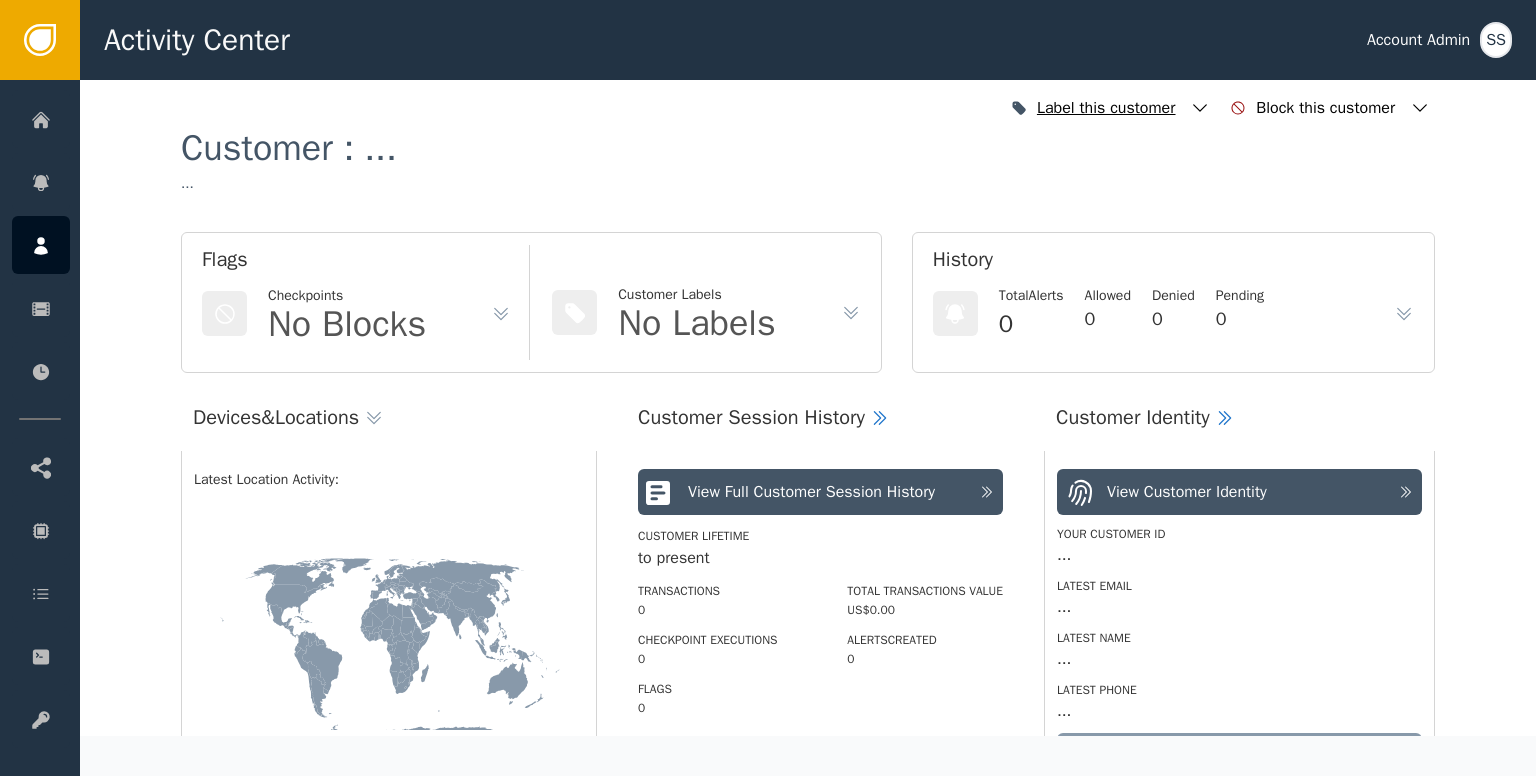 click at bounding box center [1200, 108] 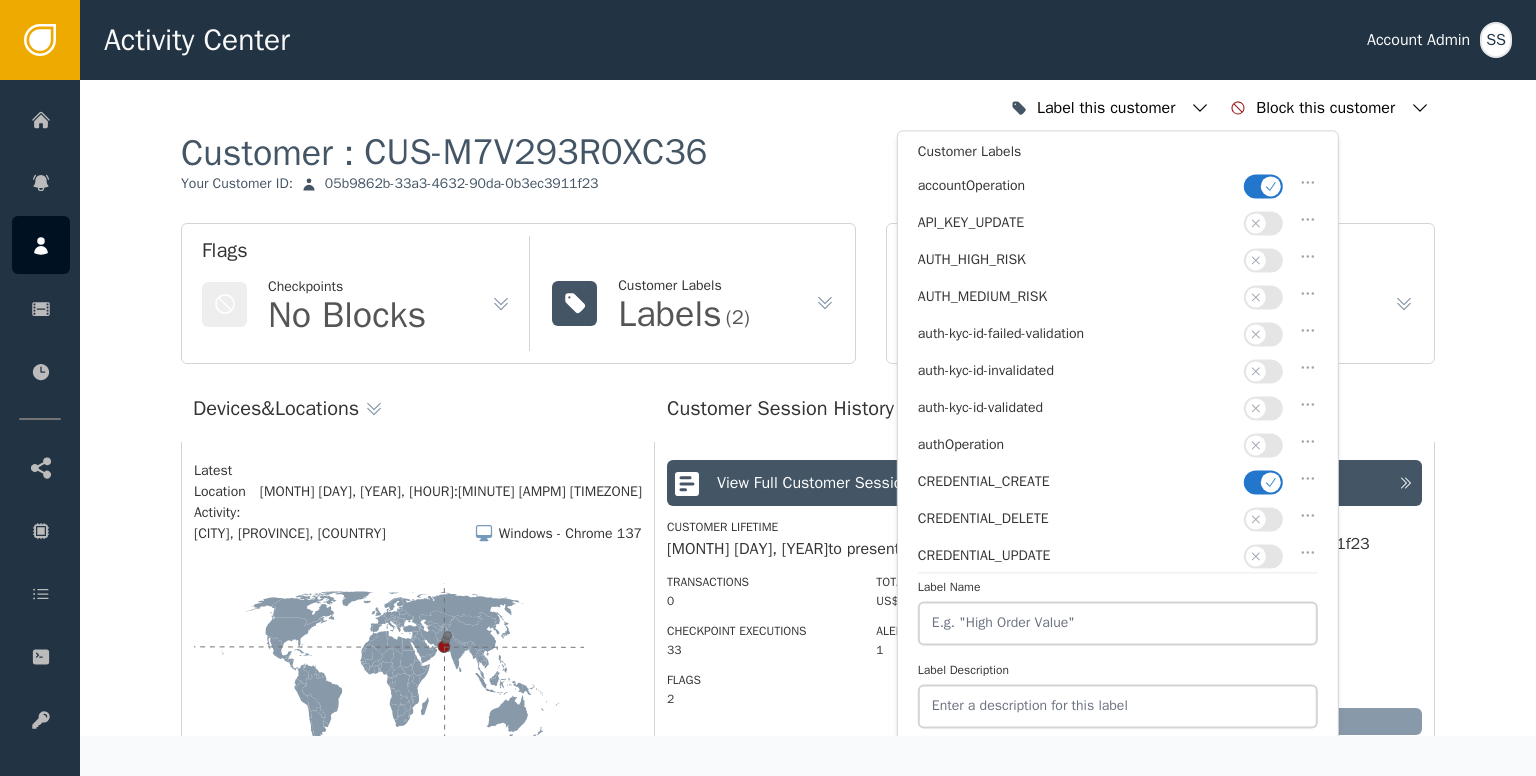 click at bounding box center [1271, 482] 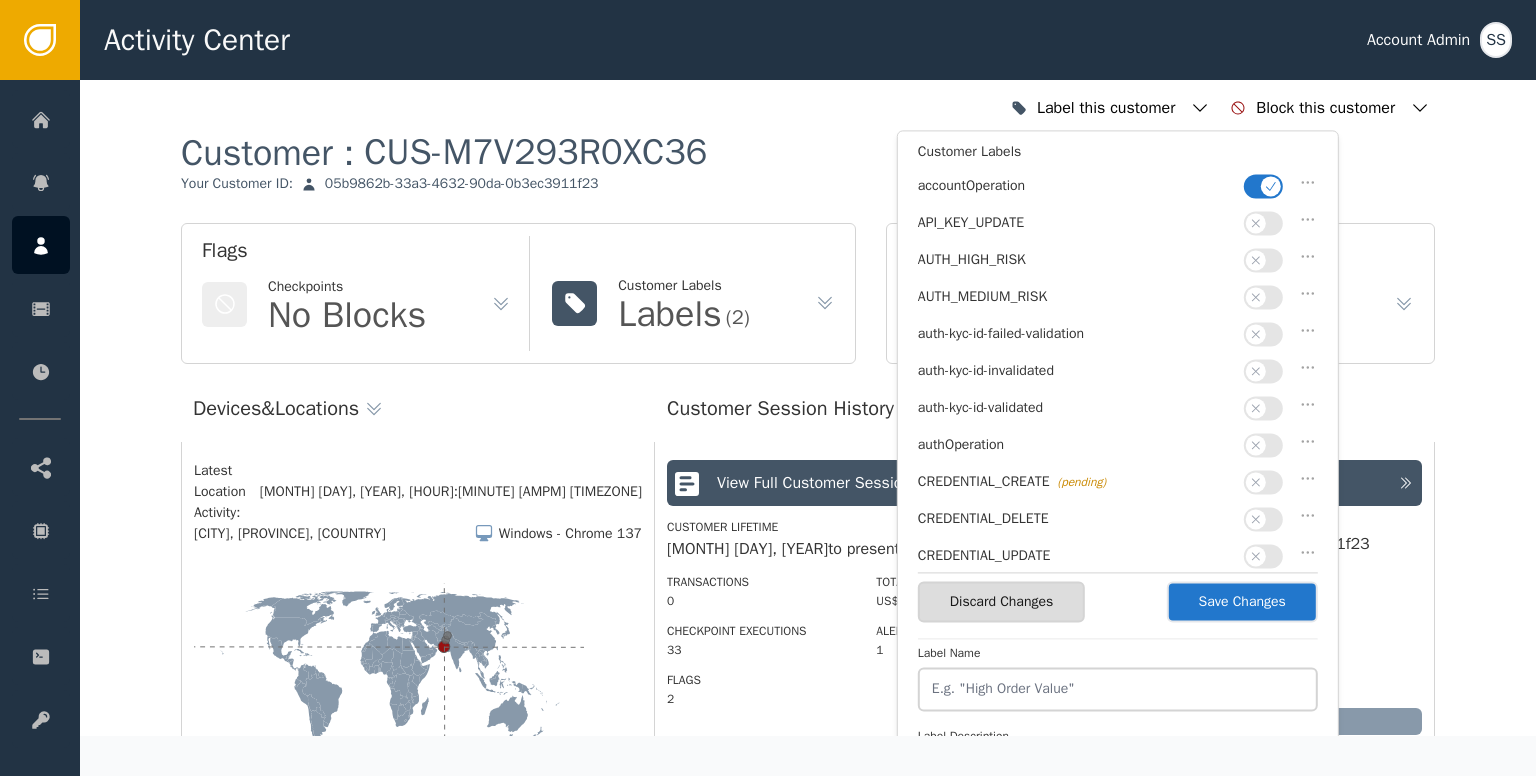 click at bounding box center [1263, 408] 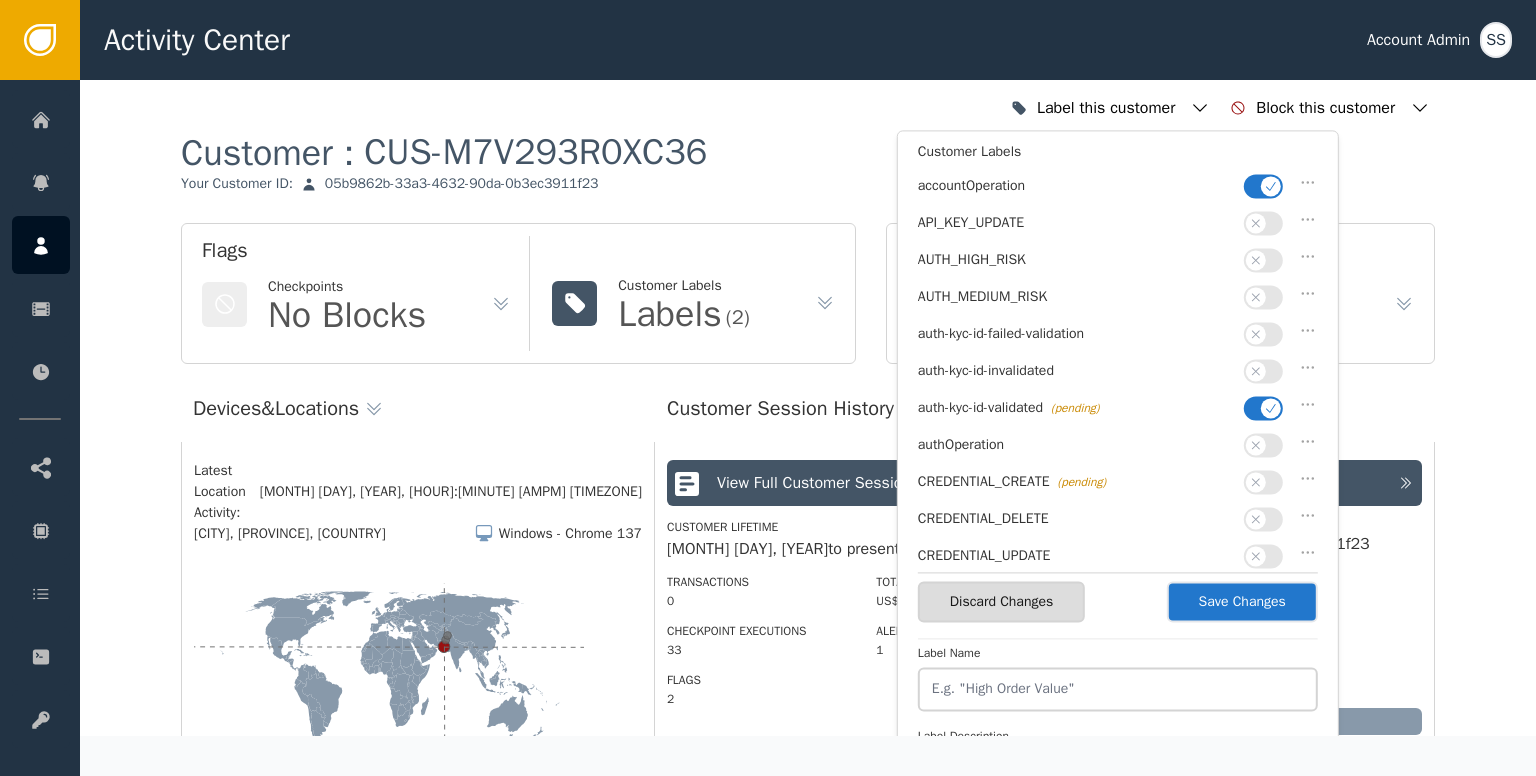 click on "Customer Labels" at bounding box center (1118, 156) 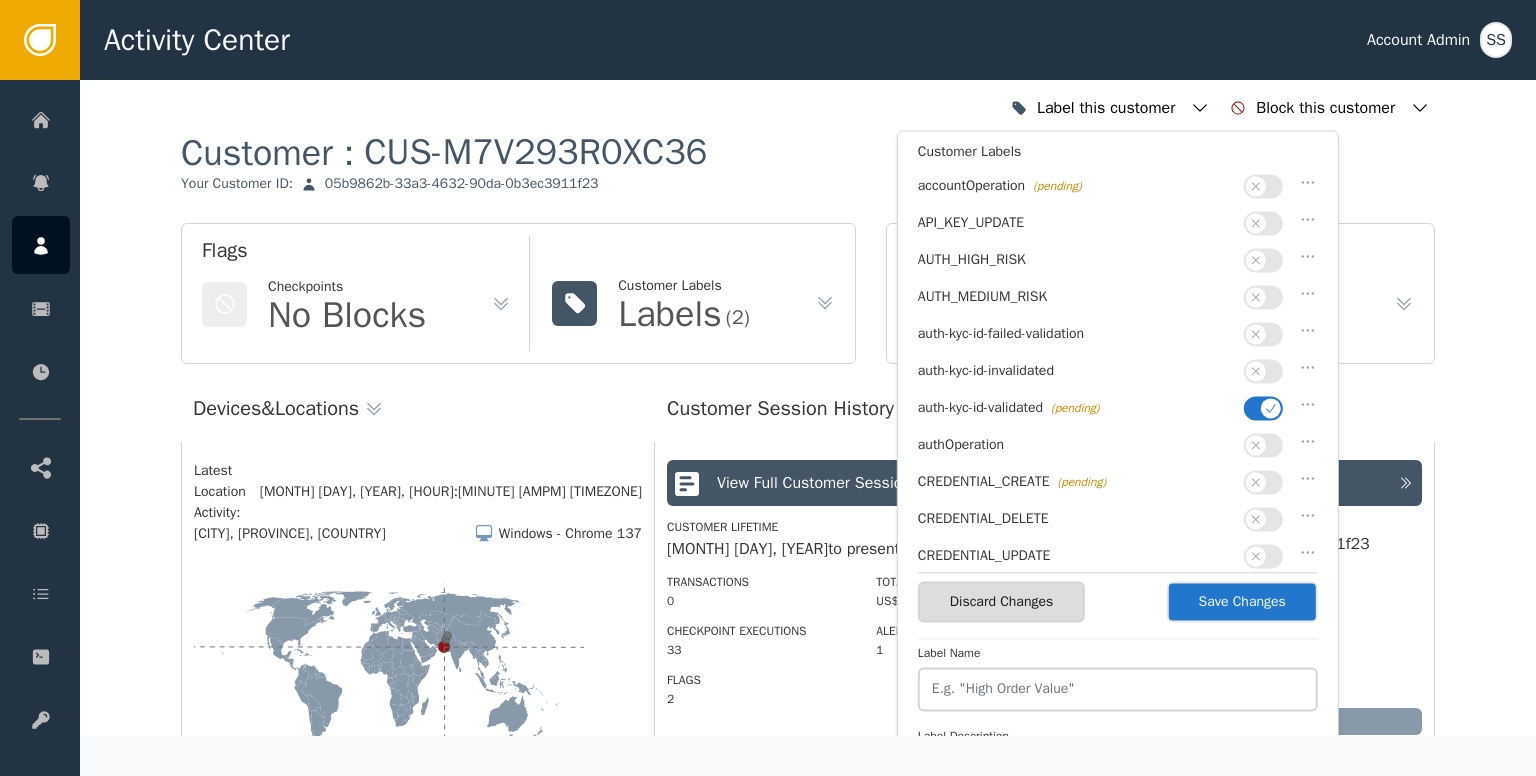 click on "Save Changes" at bounding box center [1242, 601] 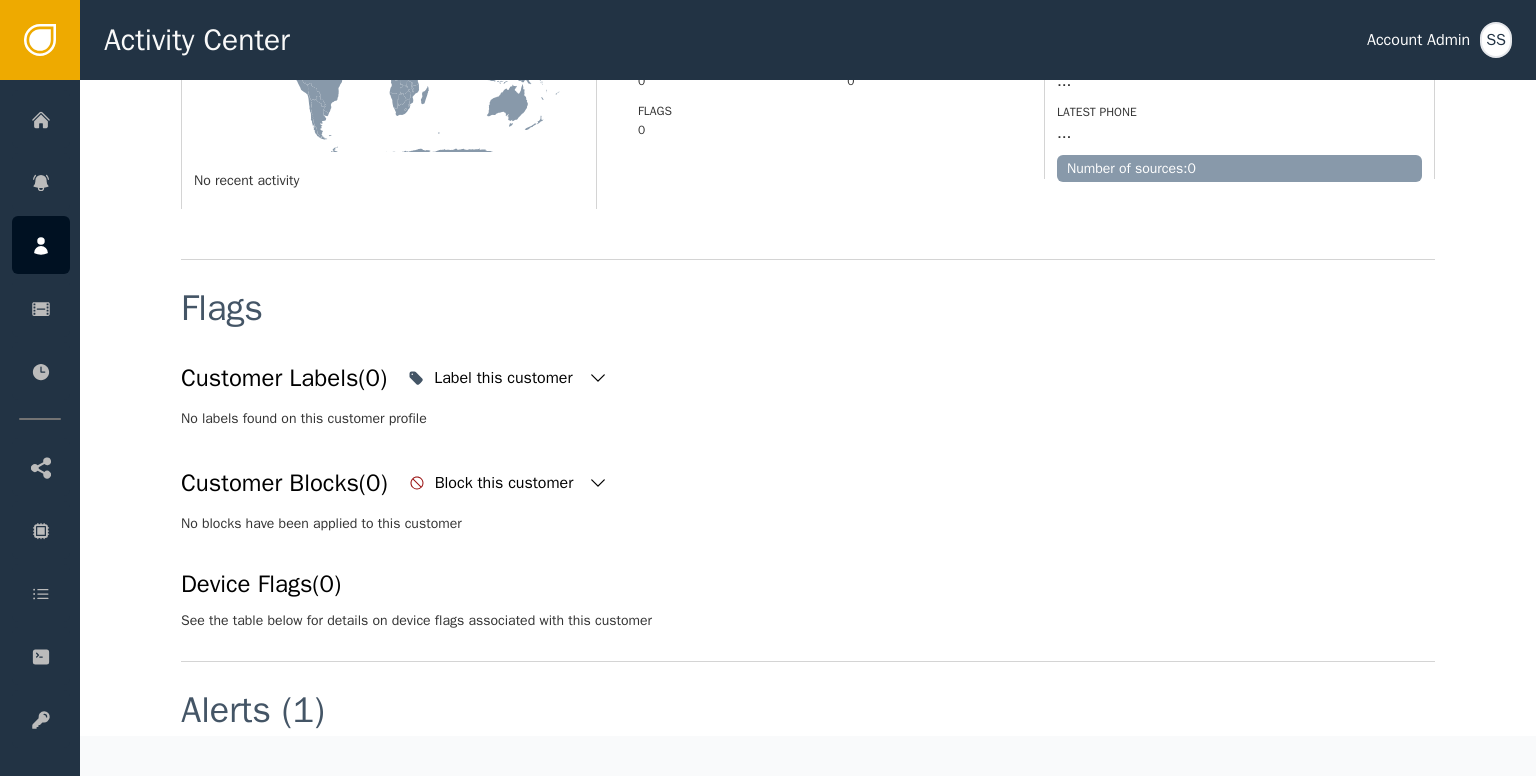 scroll, scrollTop: 609, scrollLeft: 0, axis: vertical 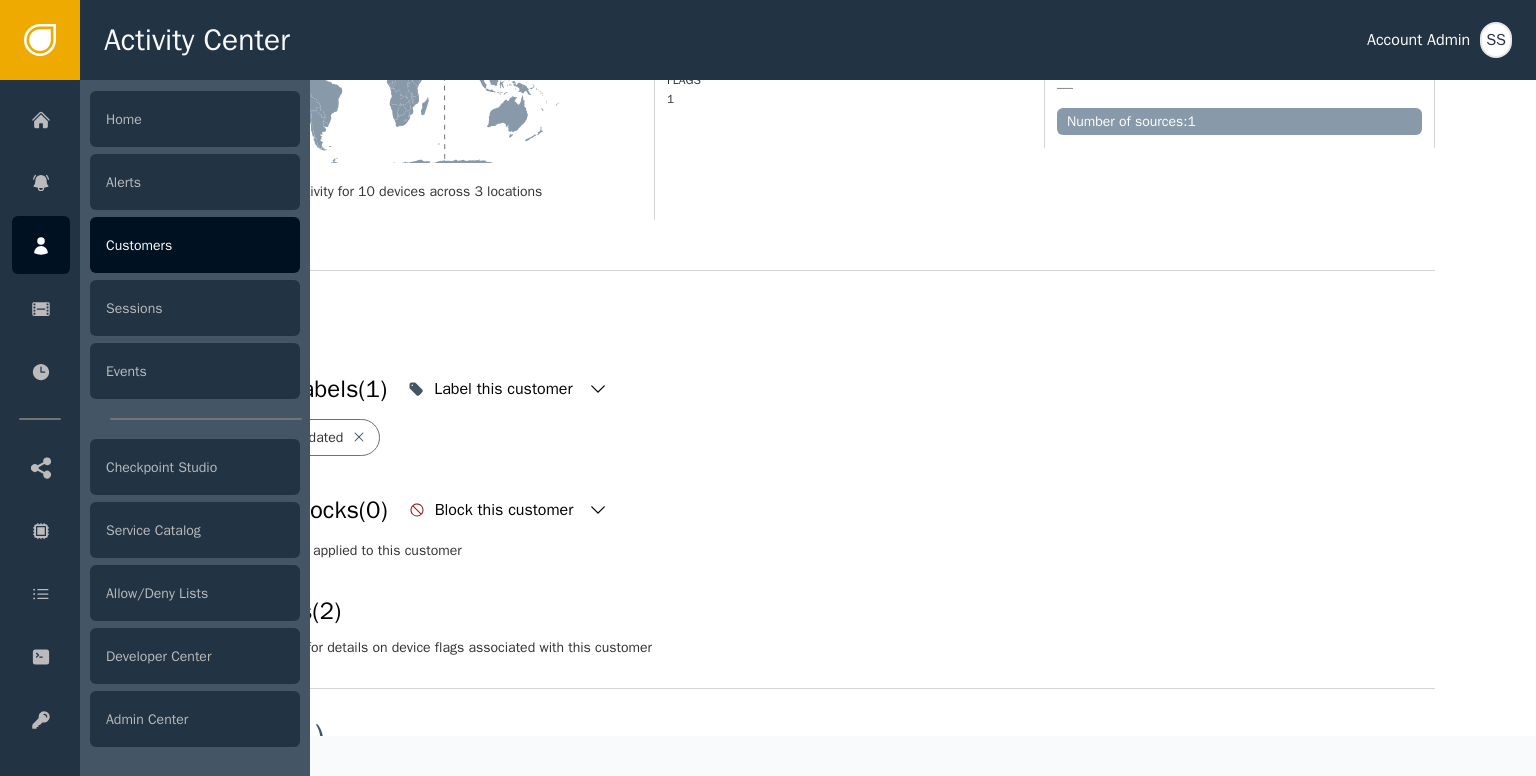 click at bounding box center (41, 245) 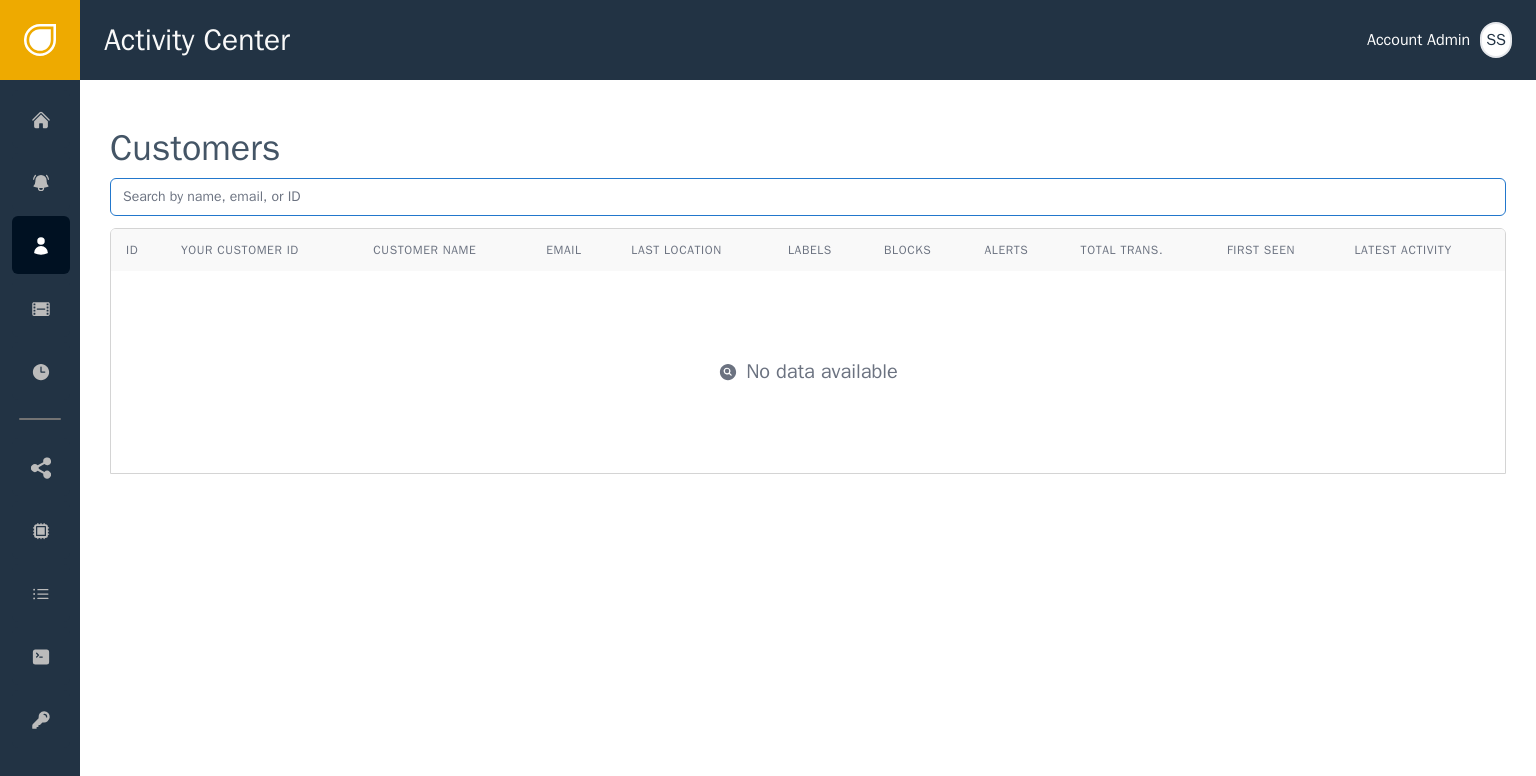 click at bounding box center (808, 197) 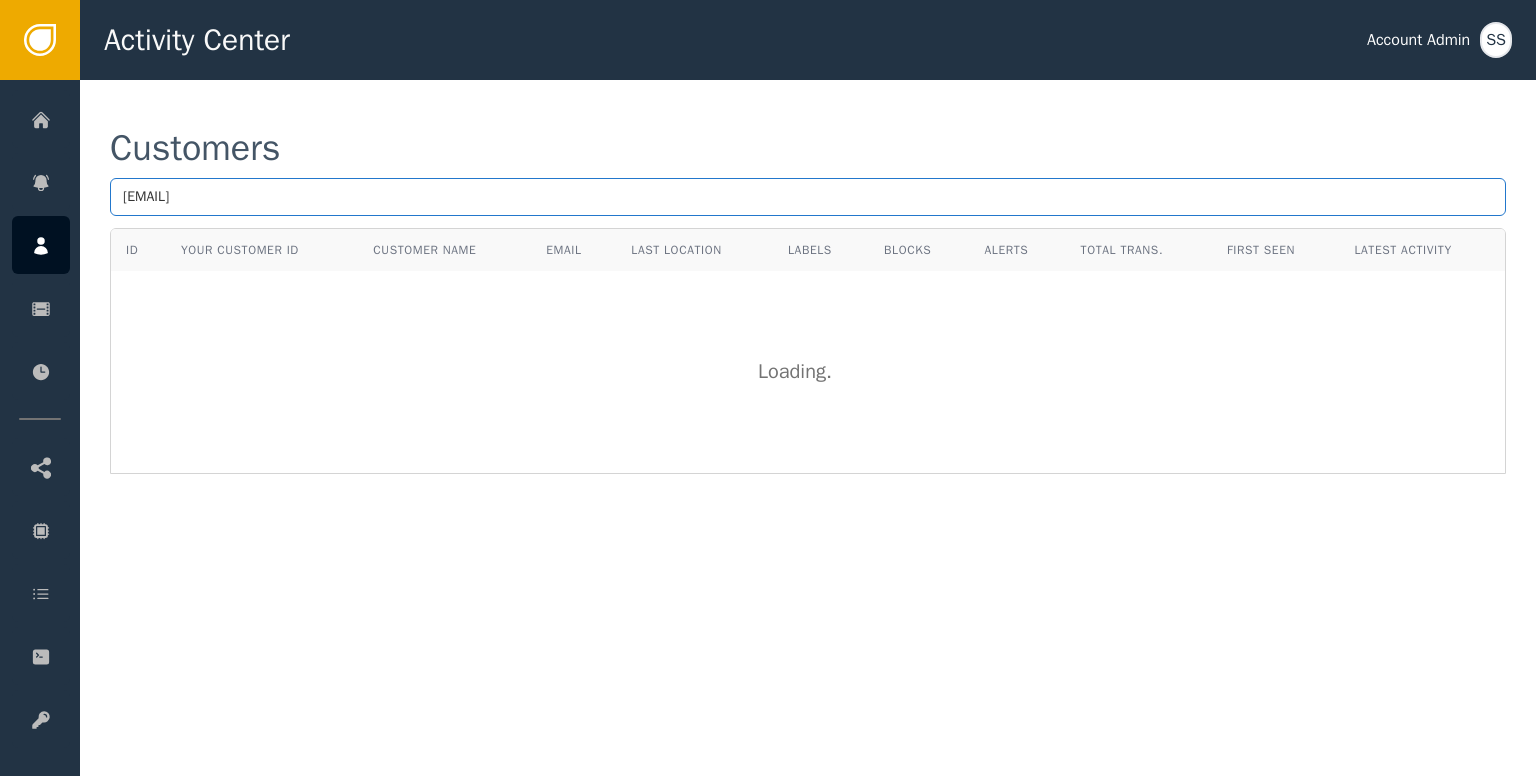 type on "[EMAIL]" 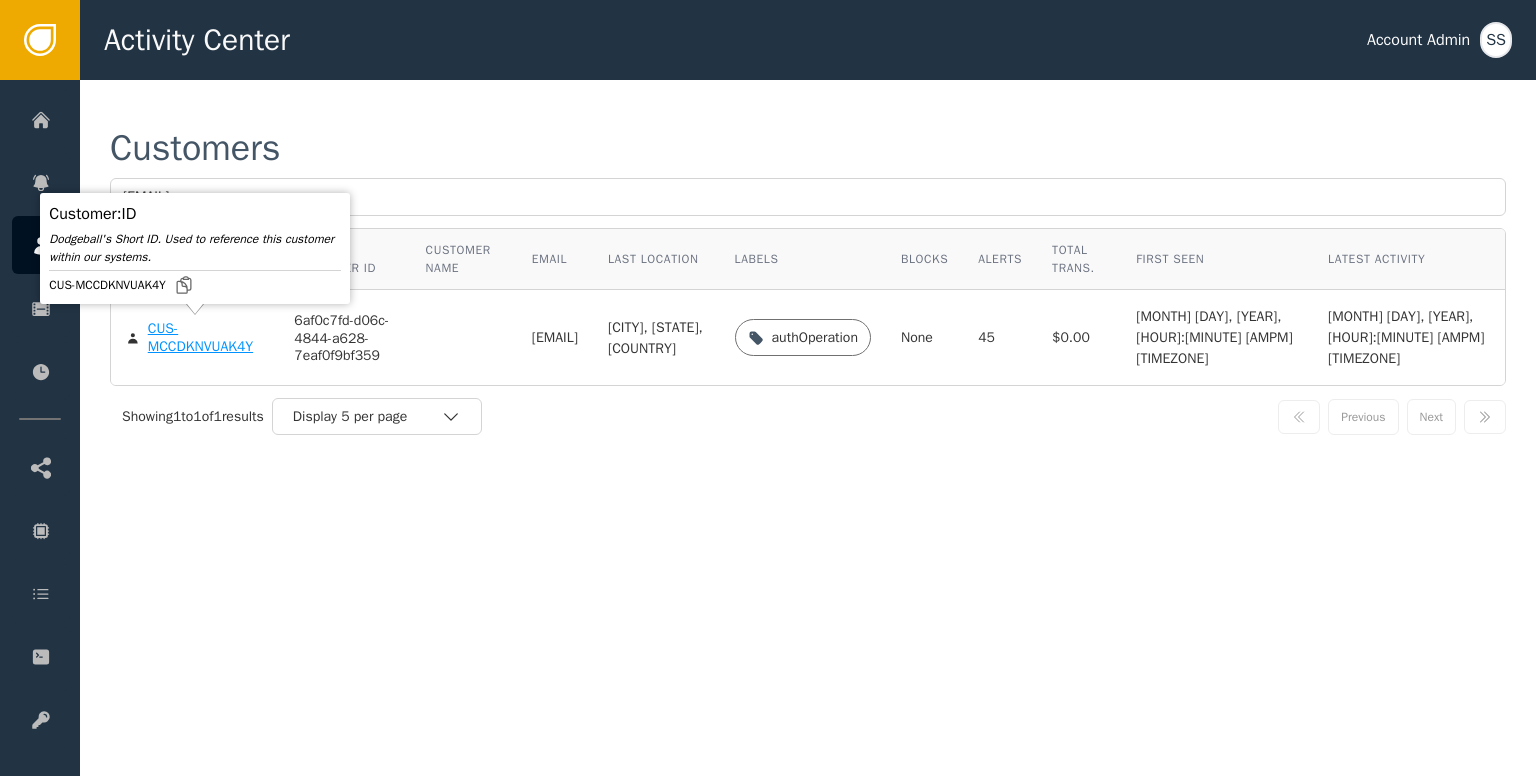 click on "CUS-MCCDKNVUAK4Y" at bounding box center (206, 337) 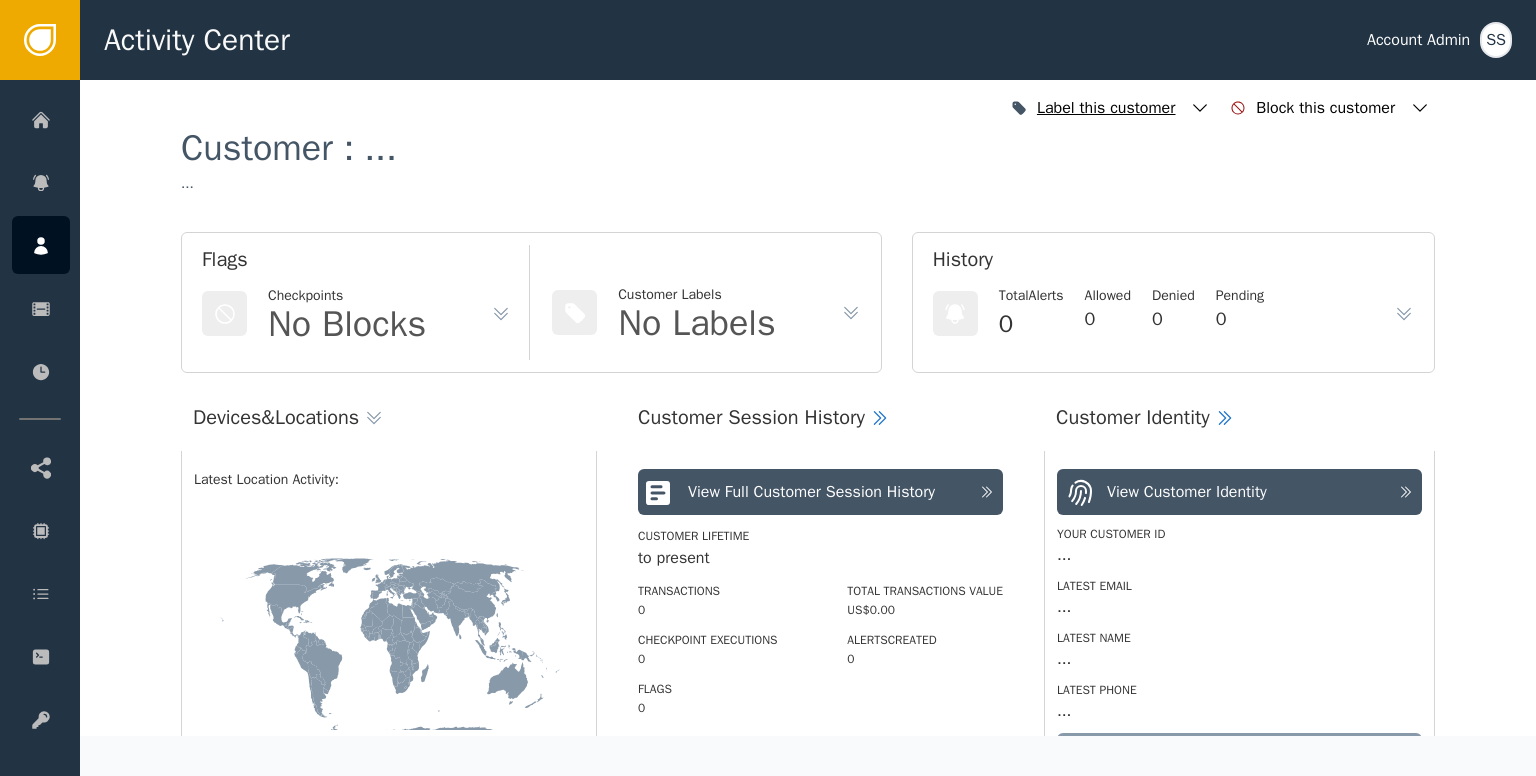 click at bounding box center [1200, 108] 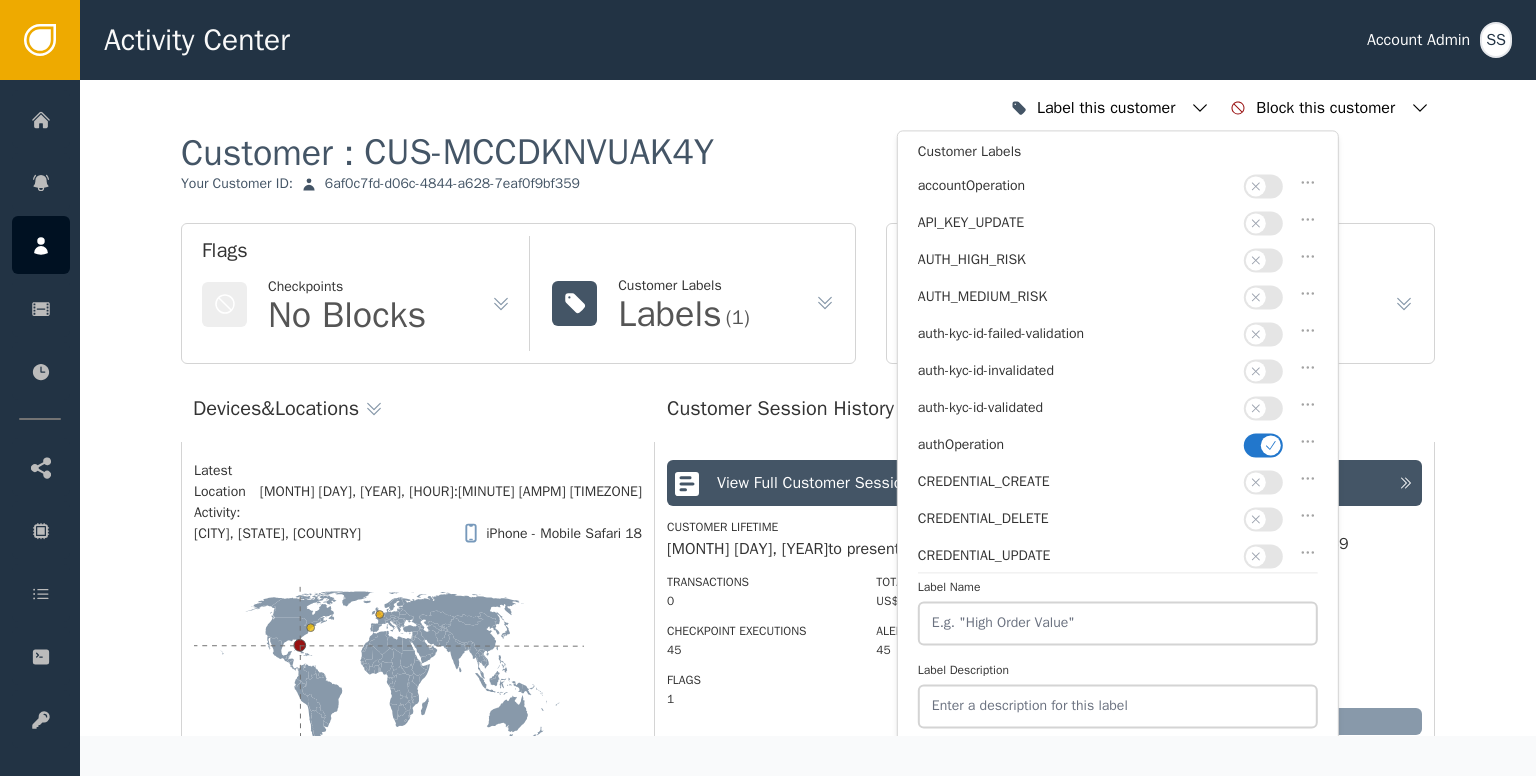 click at bounding box center (1263, 408) 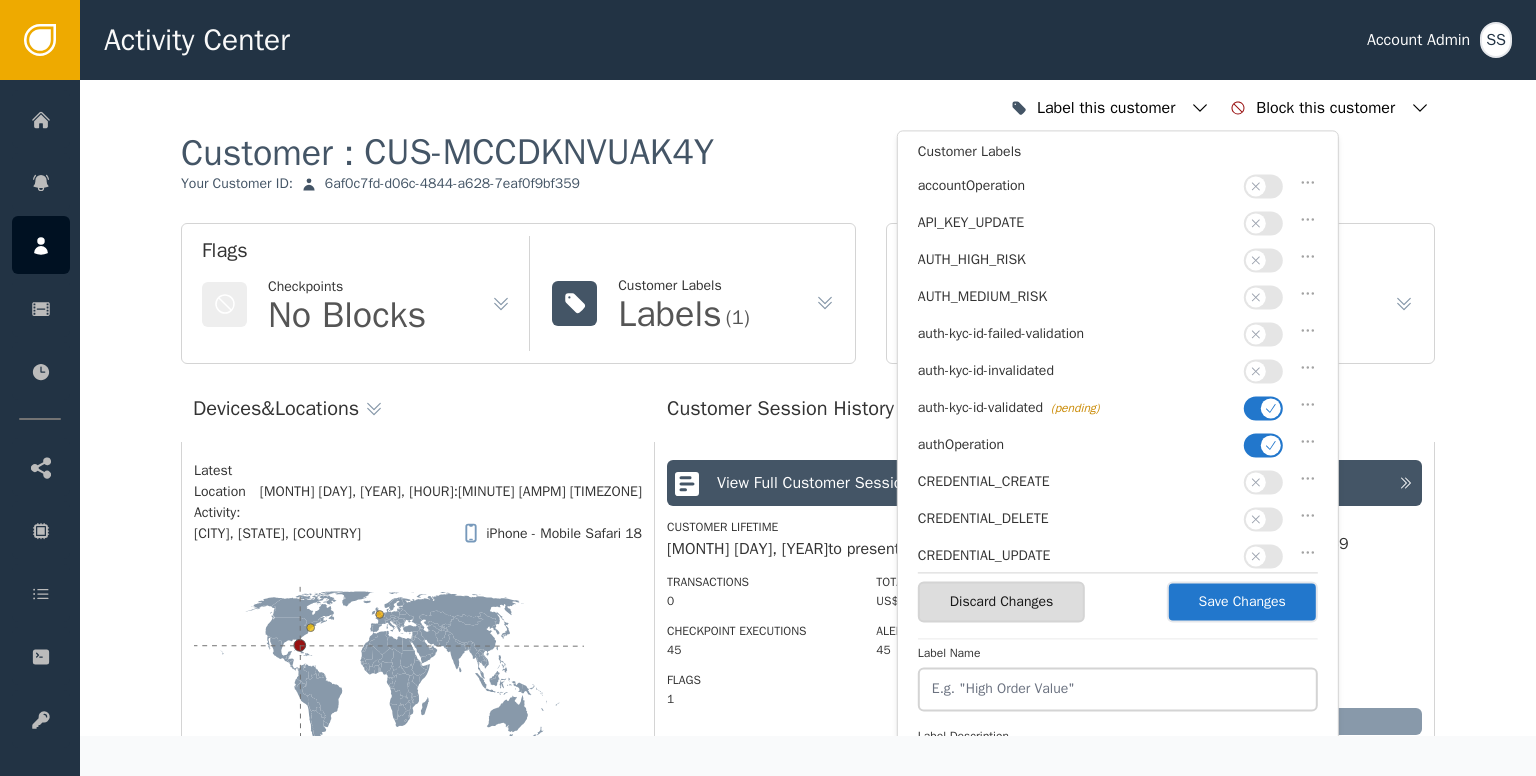 click at bounding box center [1271, 445] 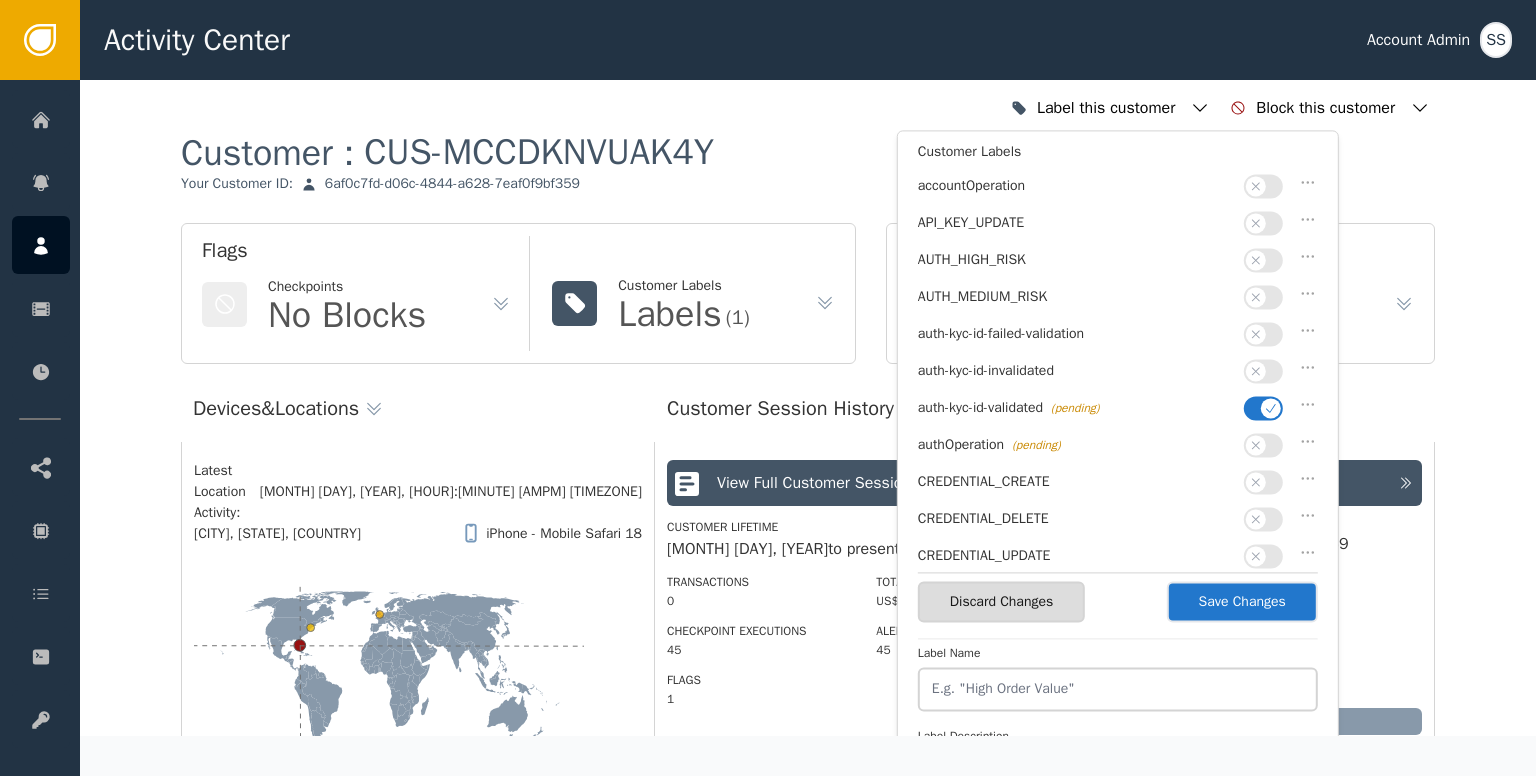 click on "Save Changes" at bounding box center [1242, 601] 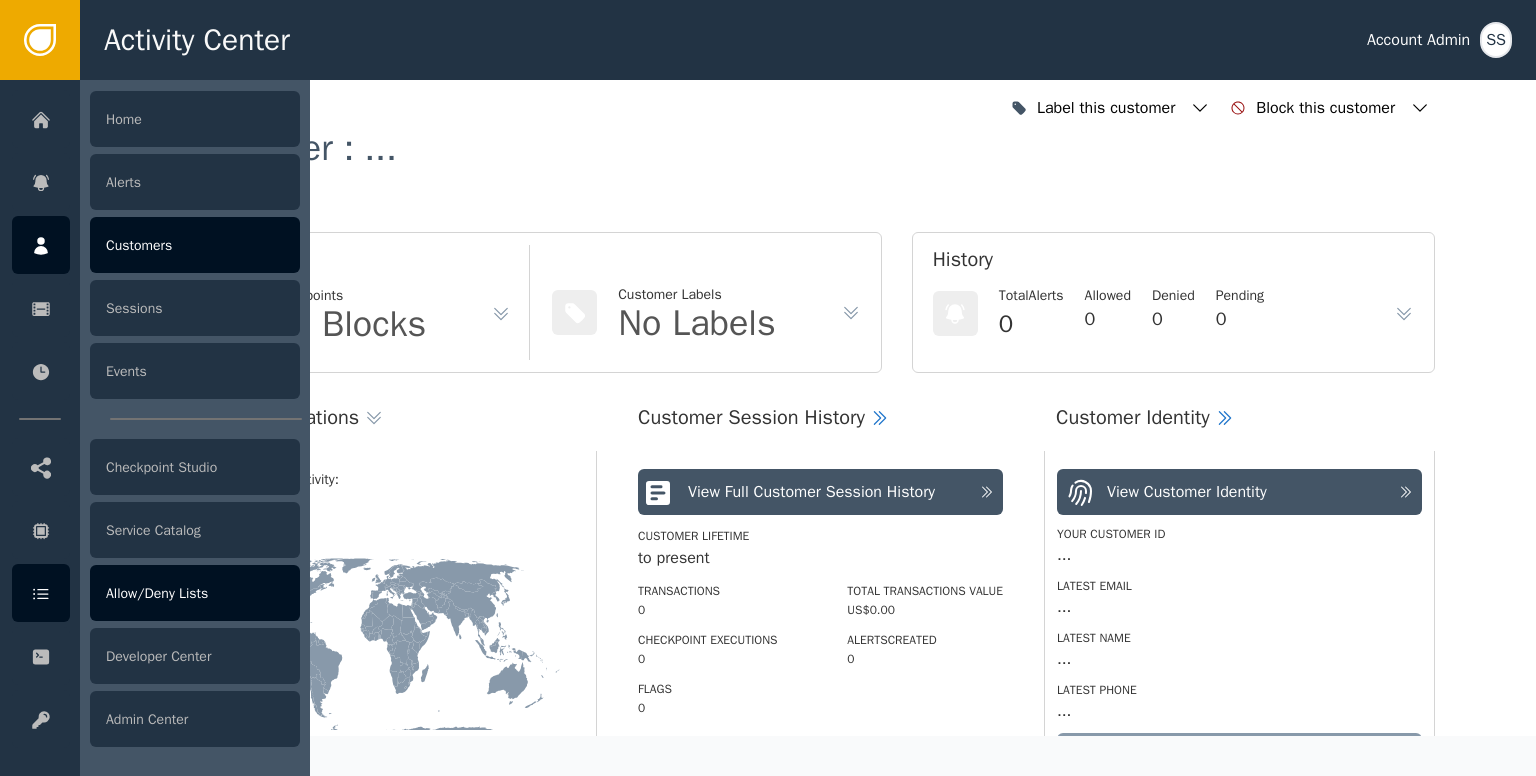 click on "Allow/Deny Lists" at bounding box center (195, 593) 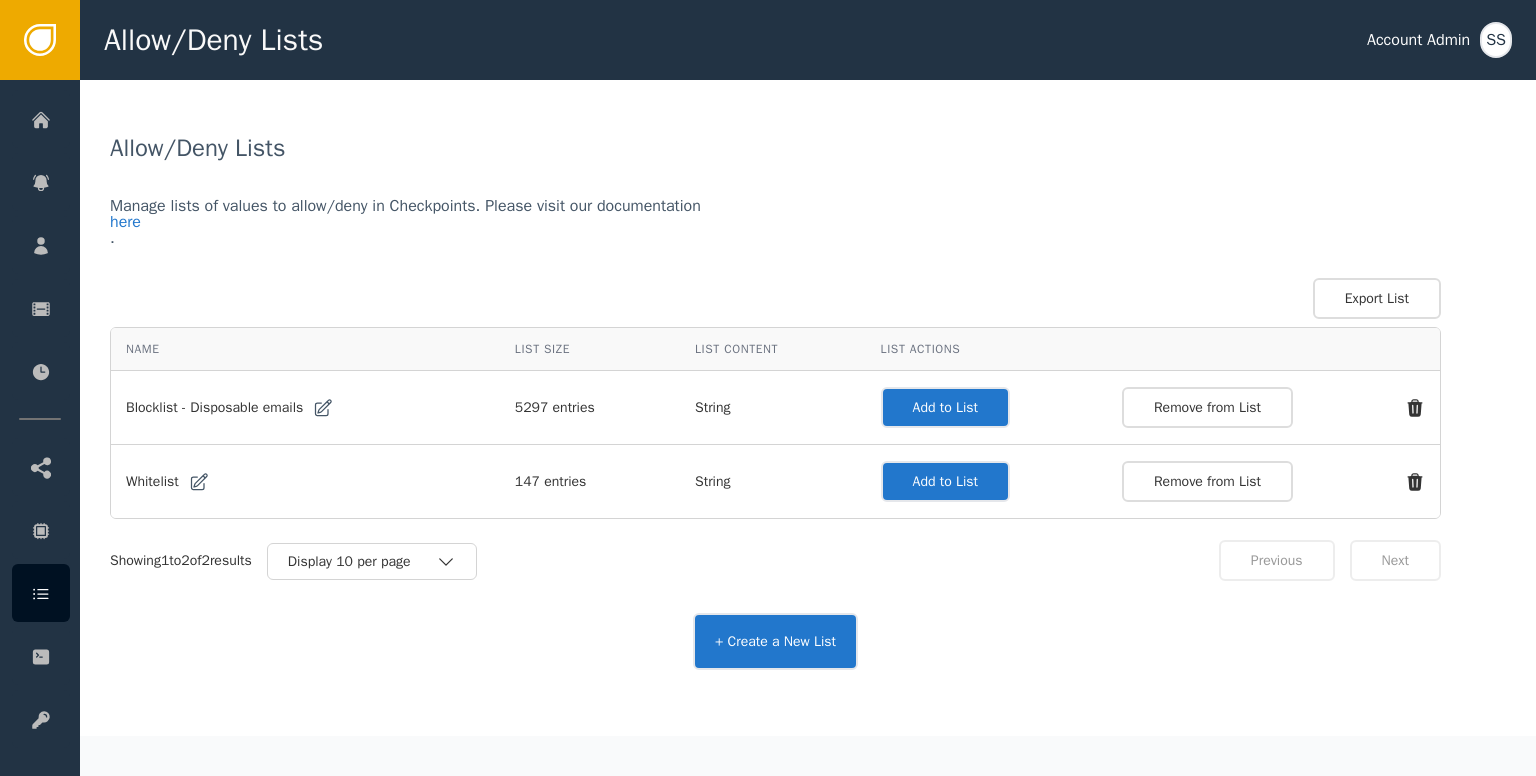 click on "Add to List" at bounding box center [945, 407] 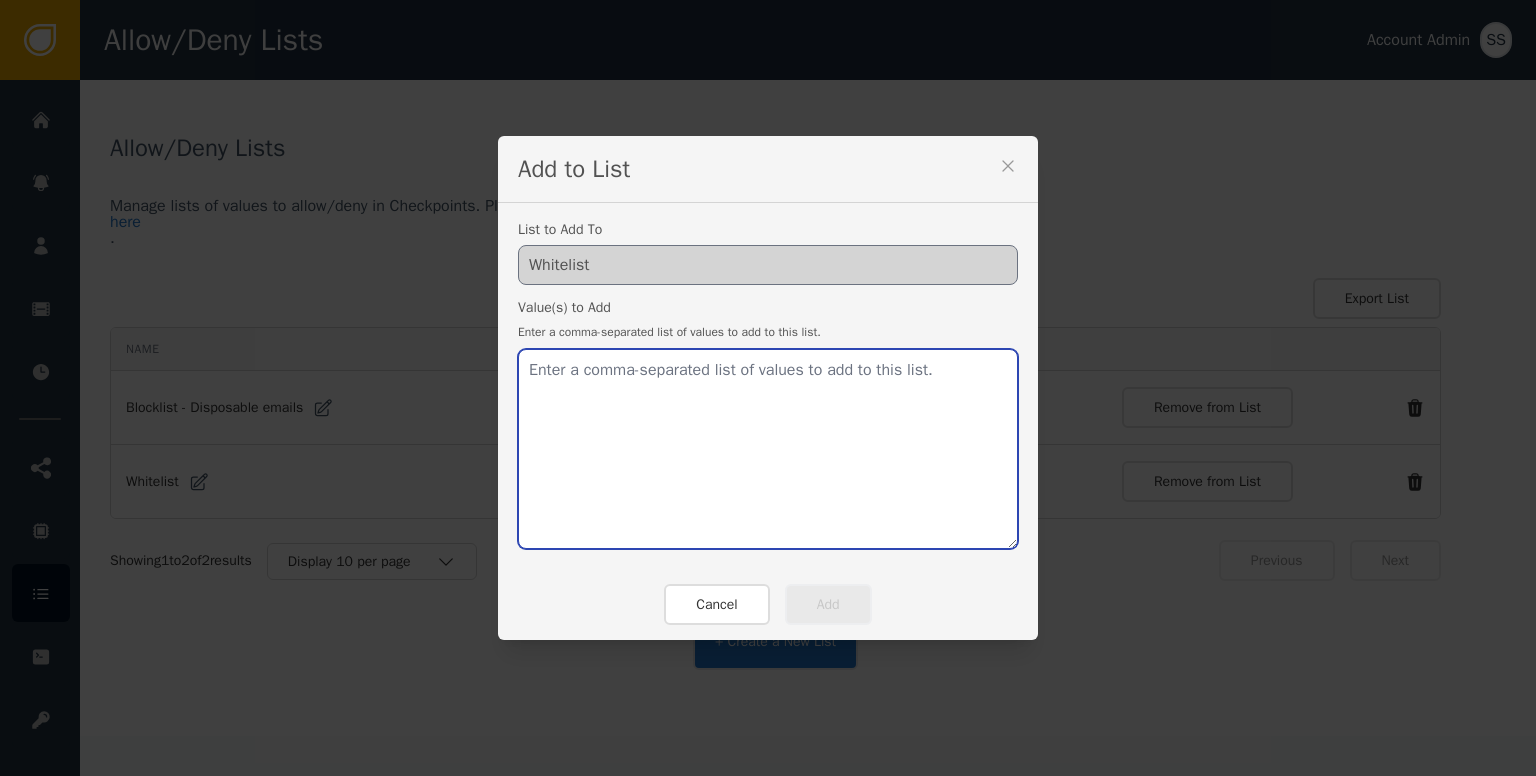 click at bounding box center [768, 449] 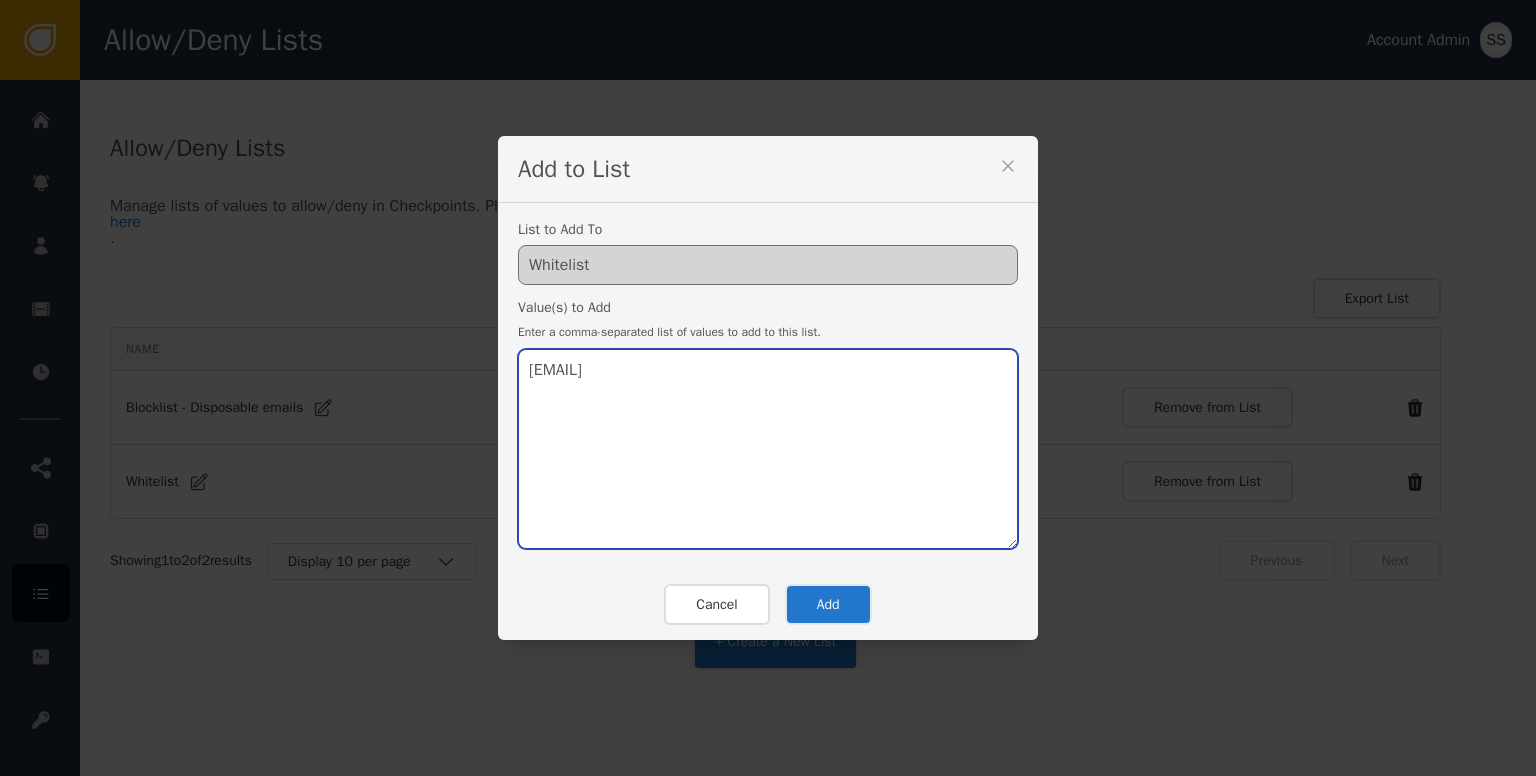 type on "[EMAIL]" 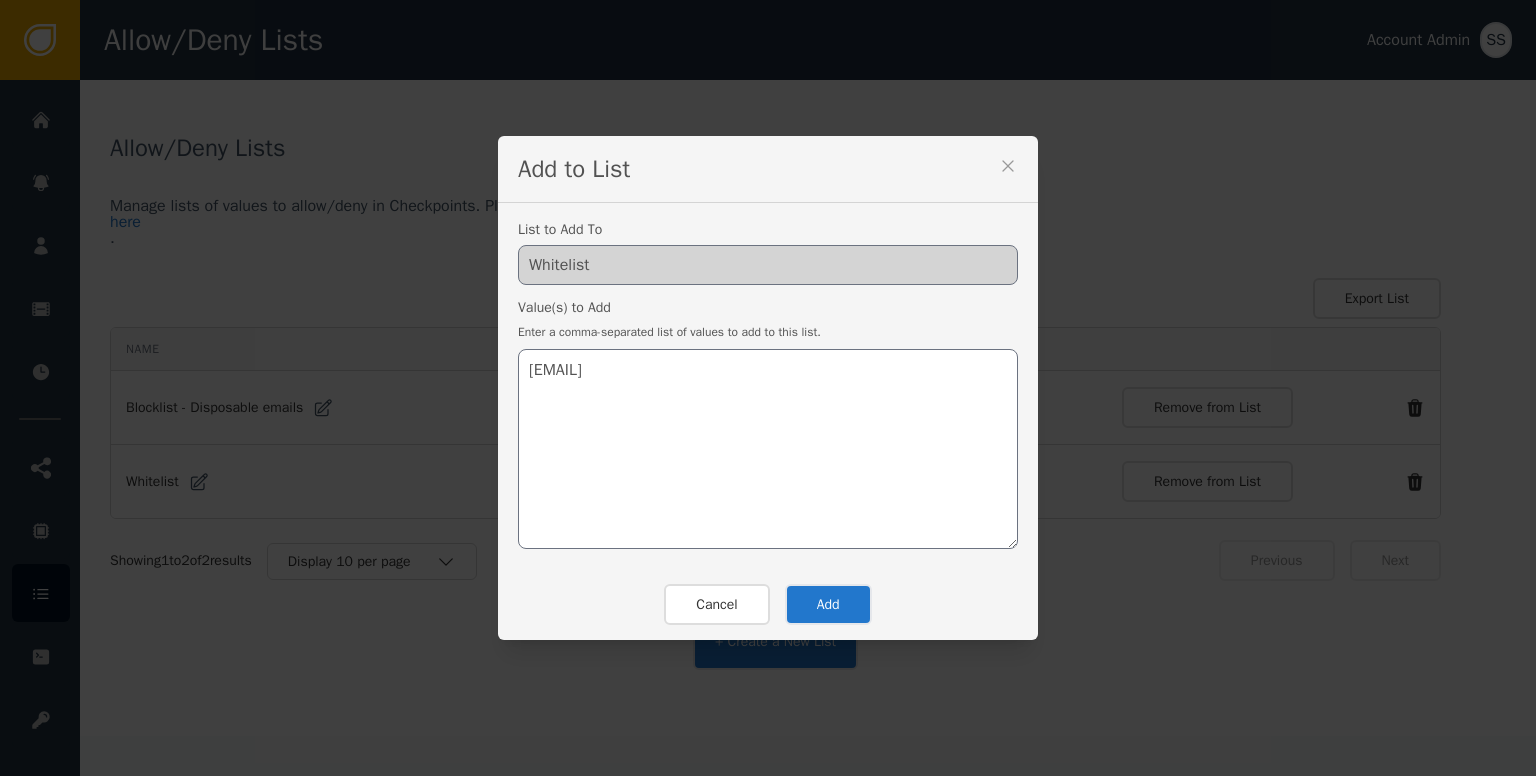 click on "Add" at bounding box center [828, 604] 